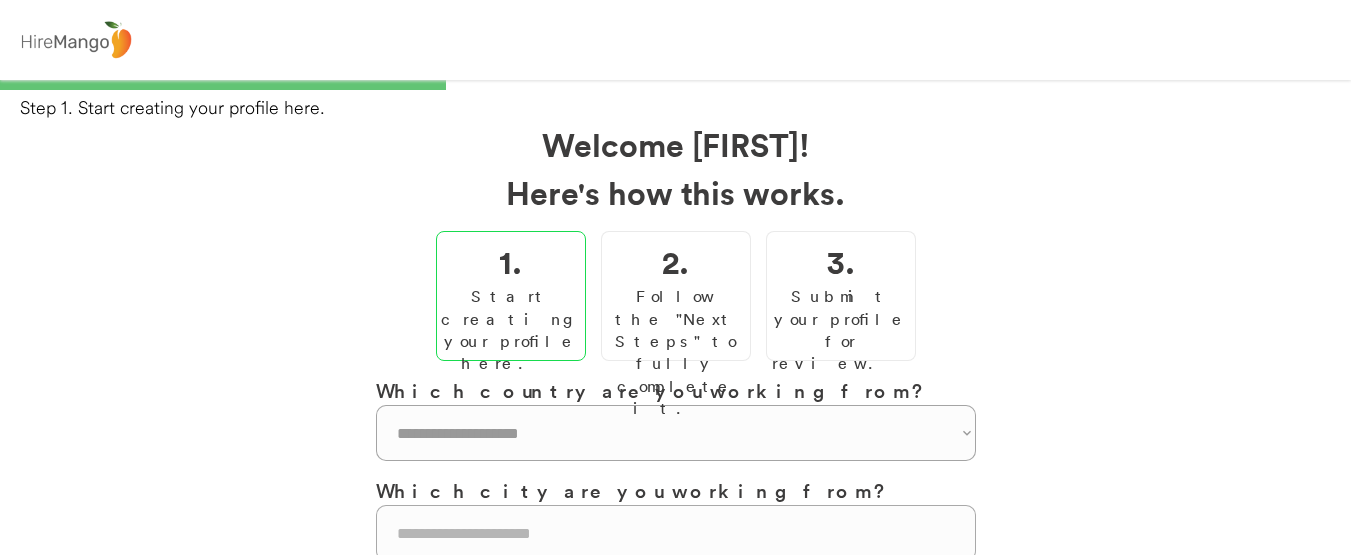 scroll, scrollTop: 0, scrollLeft: 0, axis: both 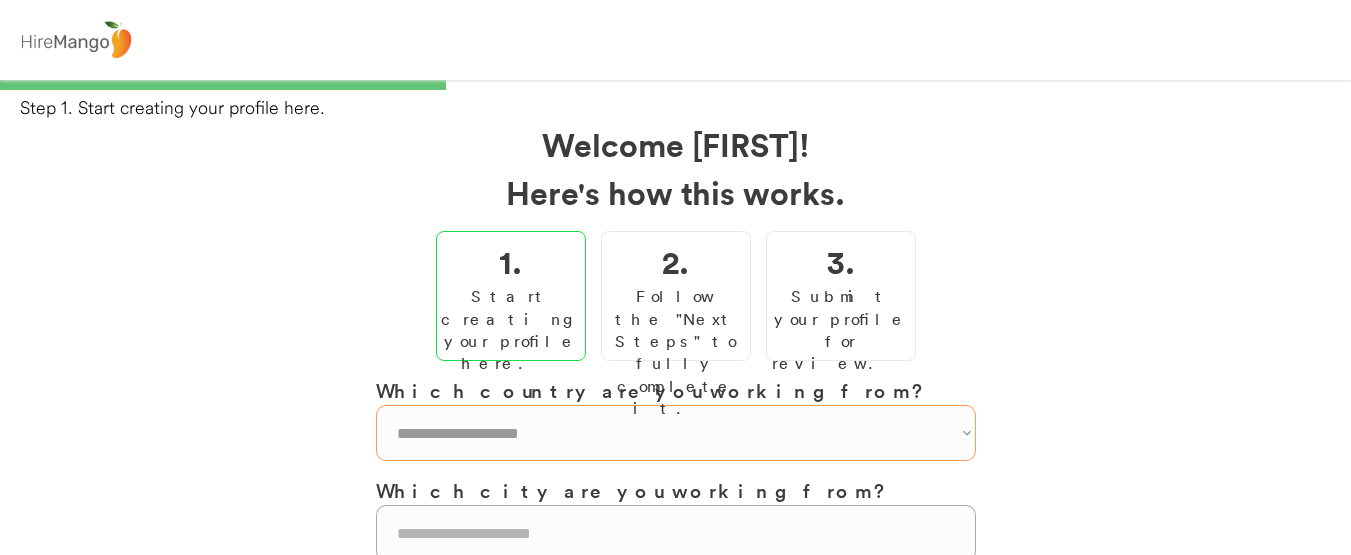 click on "**********" at bounding box center (676, 433) 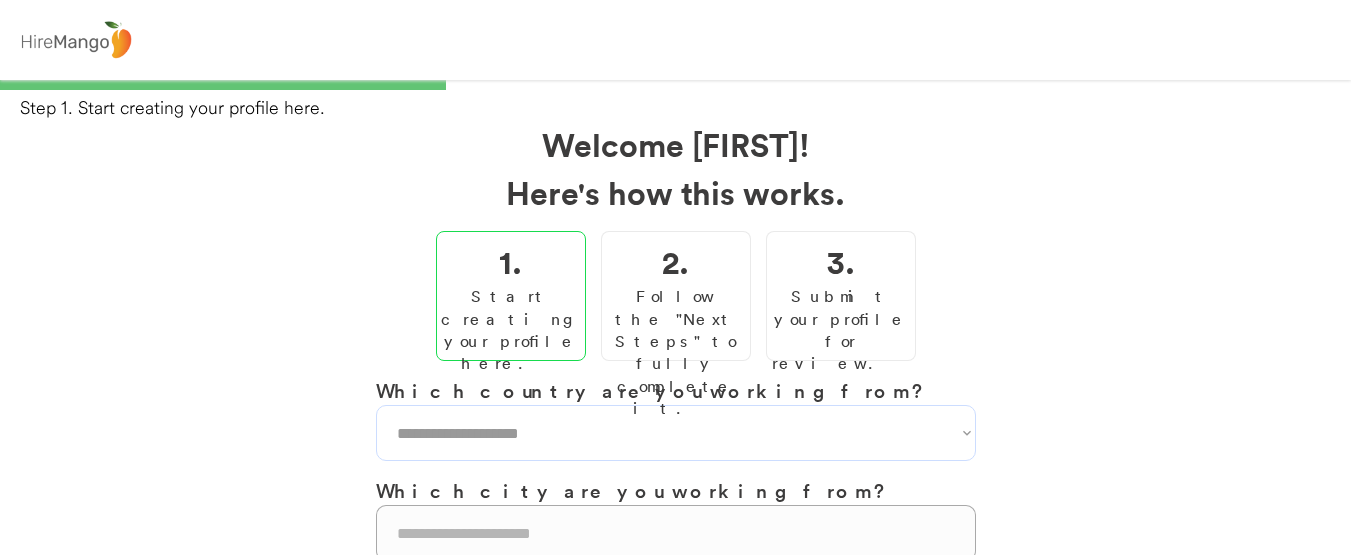 select on "**********" 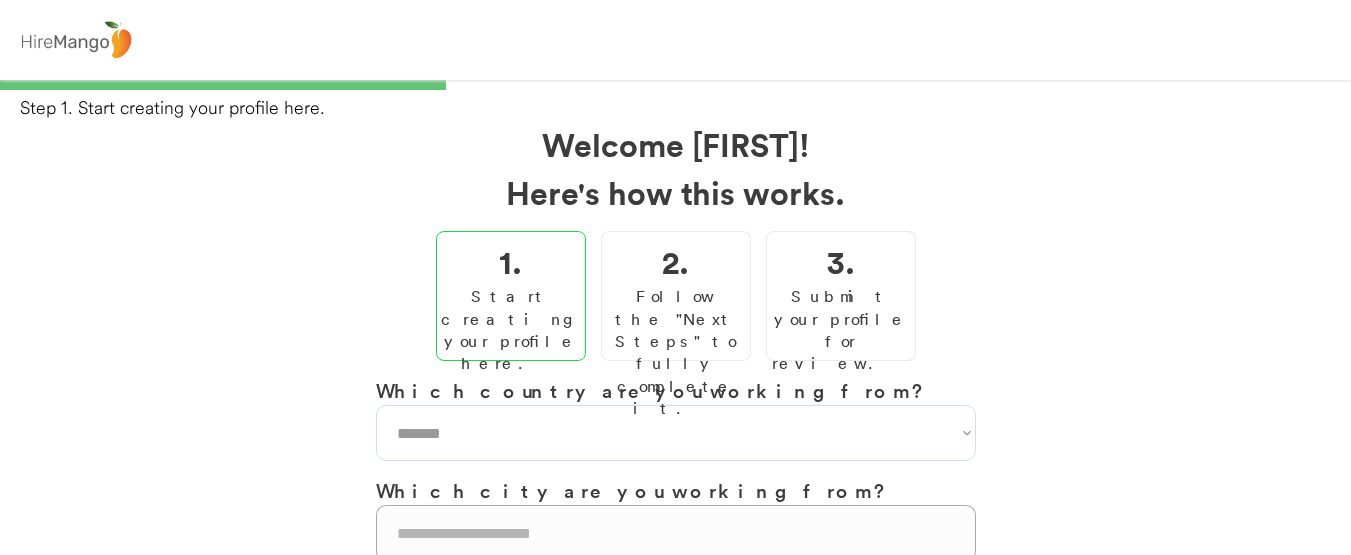 click on "**********" at bounding box center [676, 433] 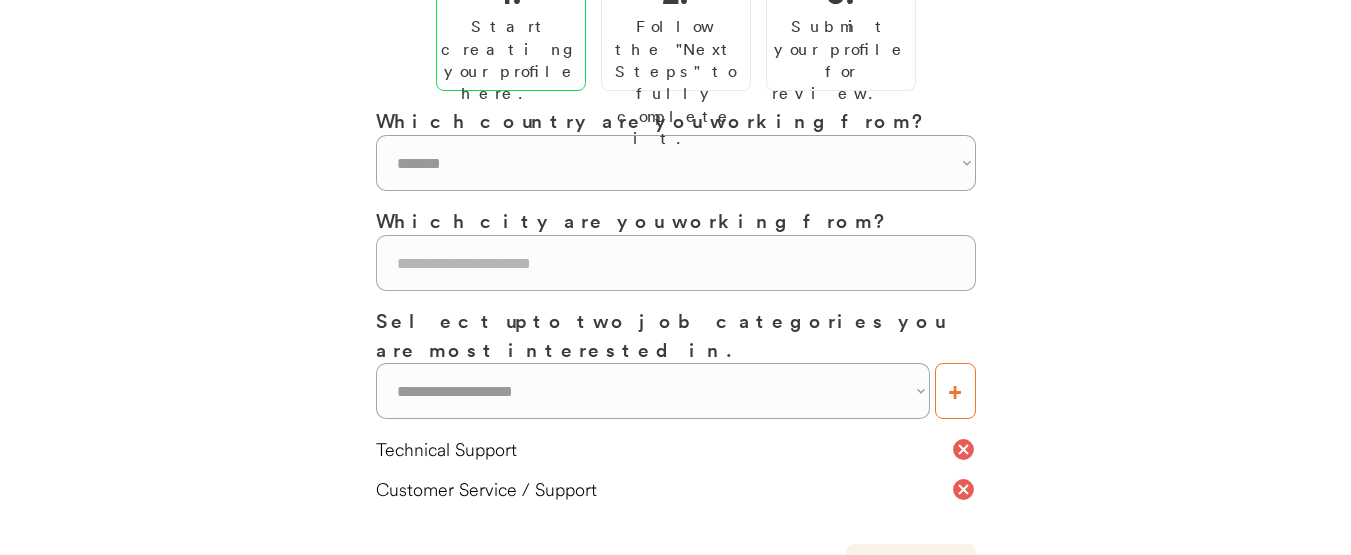 scroll, scrollTop: 370, scrollLeft: 0, axis: vertical 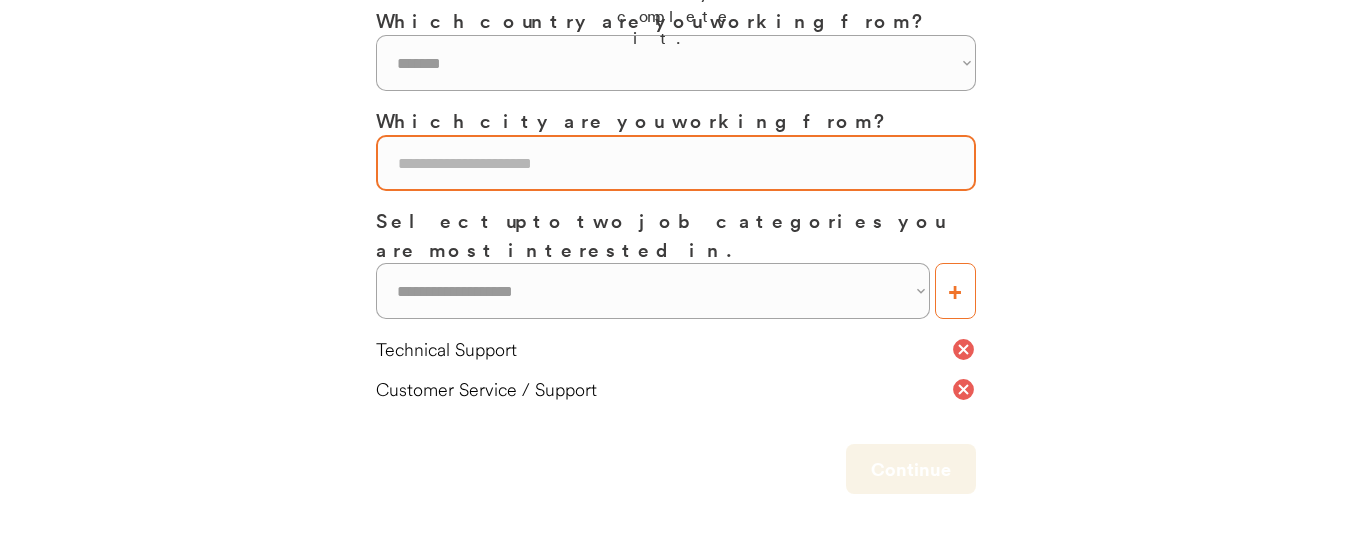 click at bounding box center [676, 163] 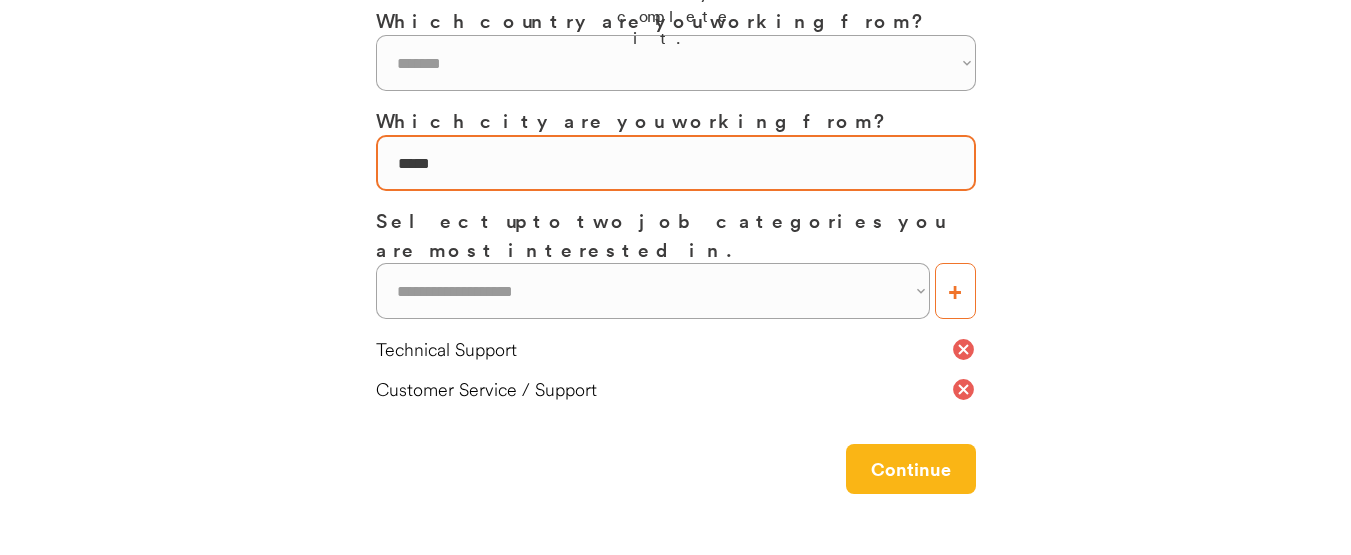 click at bounding box center (676, 163) 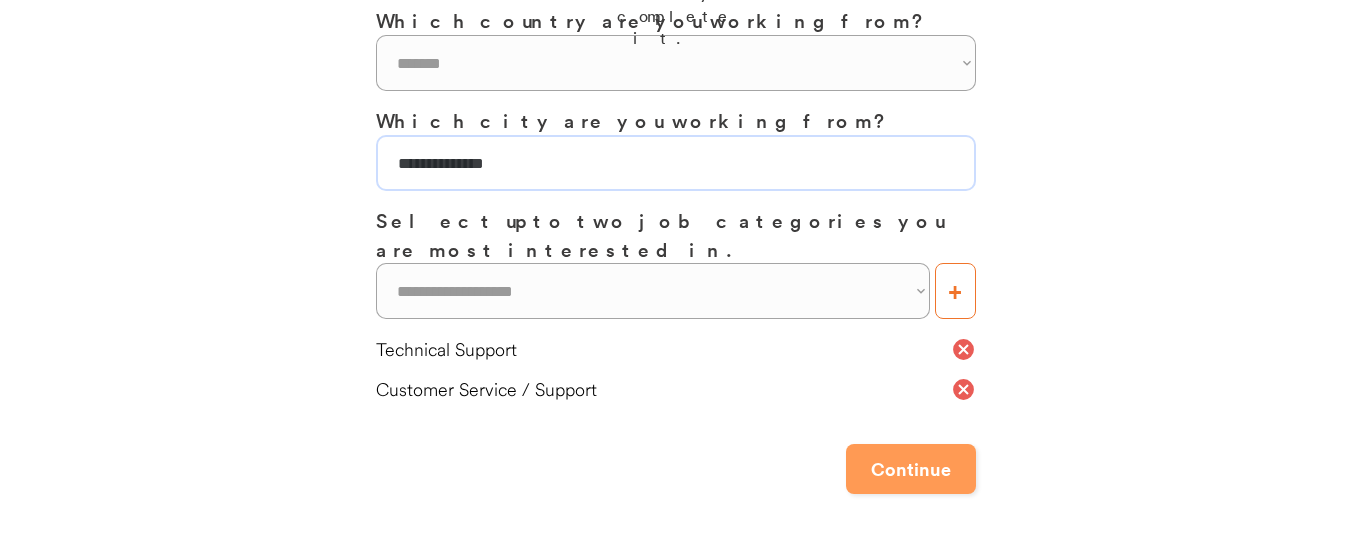 type on "**********" 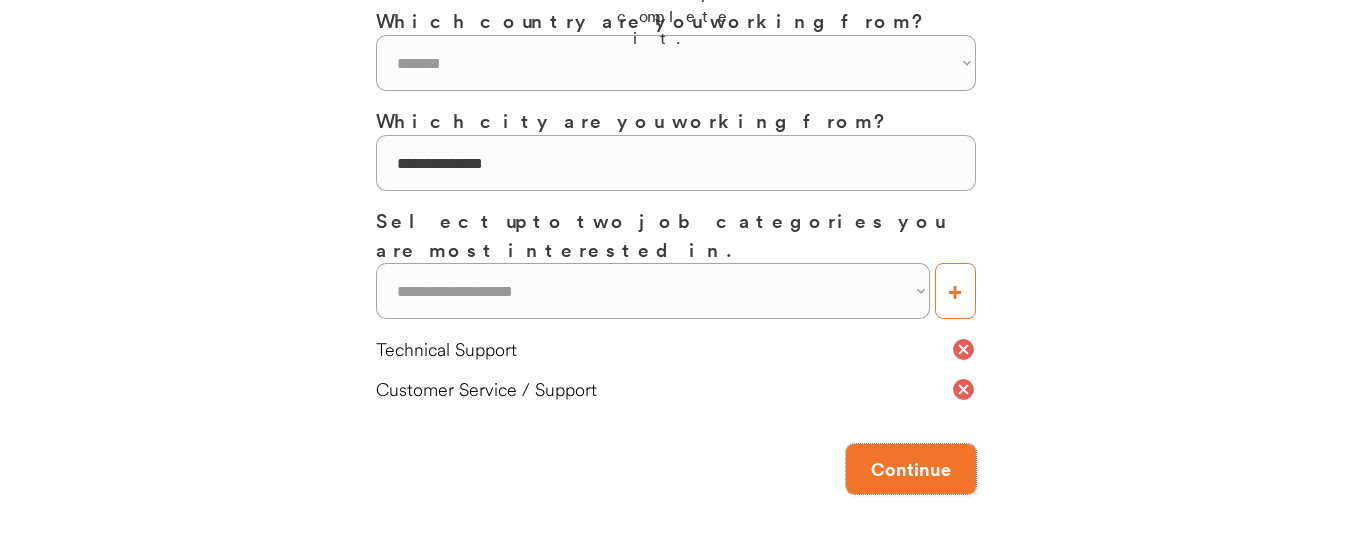 click on "Continue" at bounding box center [911, 469] 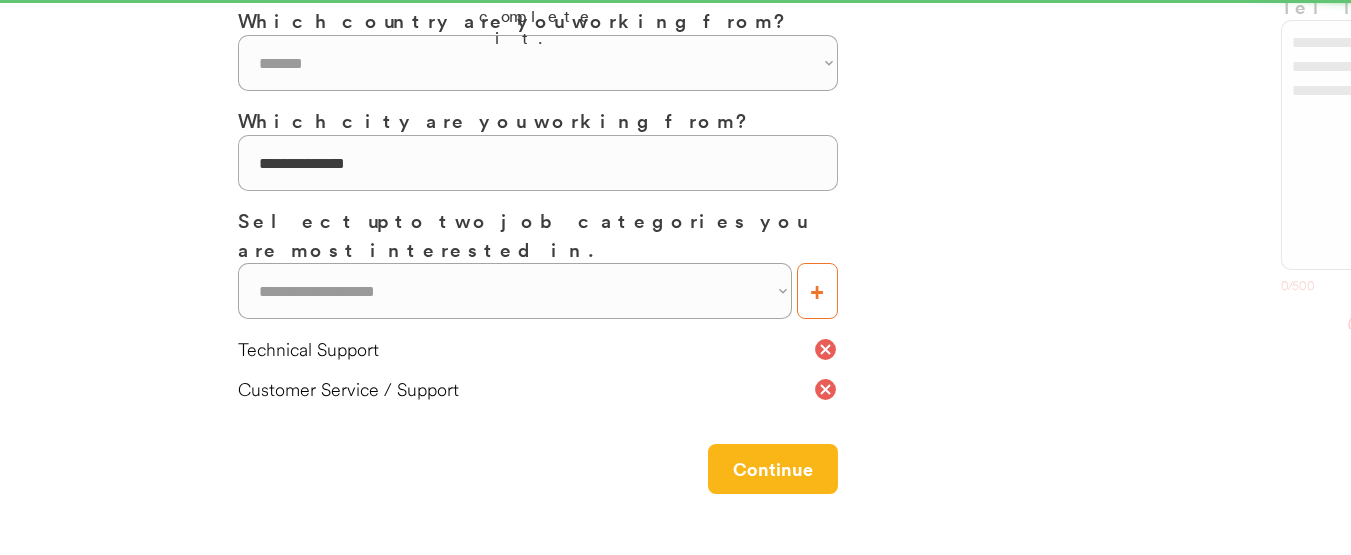 scroll, scrollTop: 0, scrollLeft: 0, axis: both 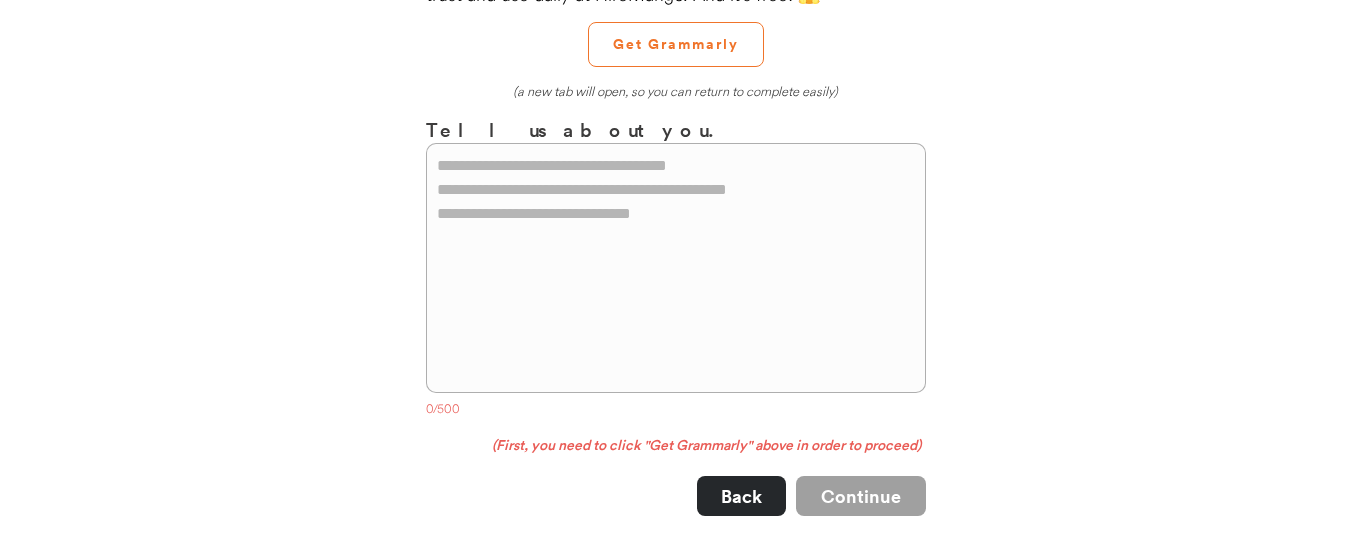 click at bounding box center (676, 268) 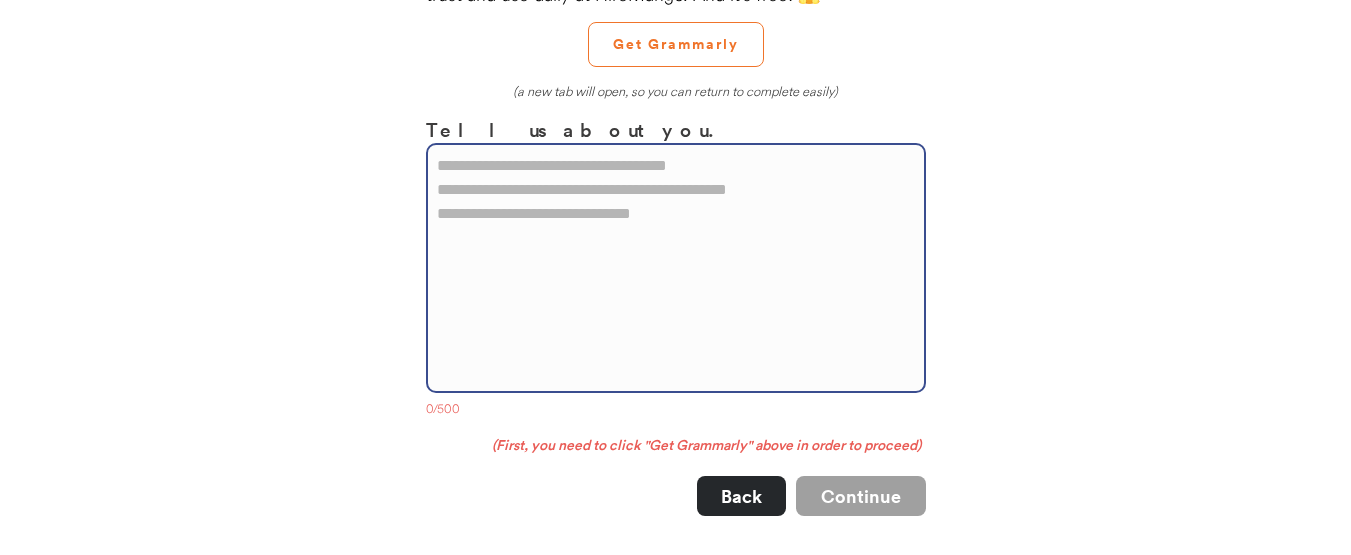 paste on "**********" 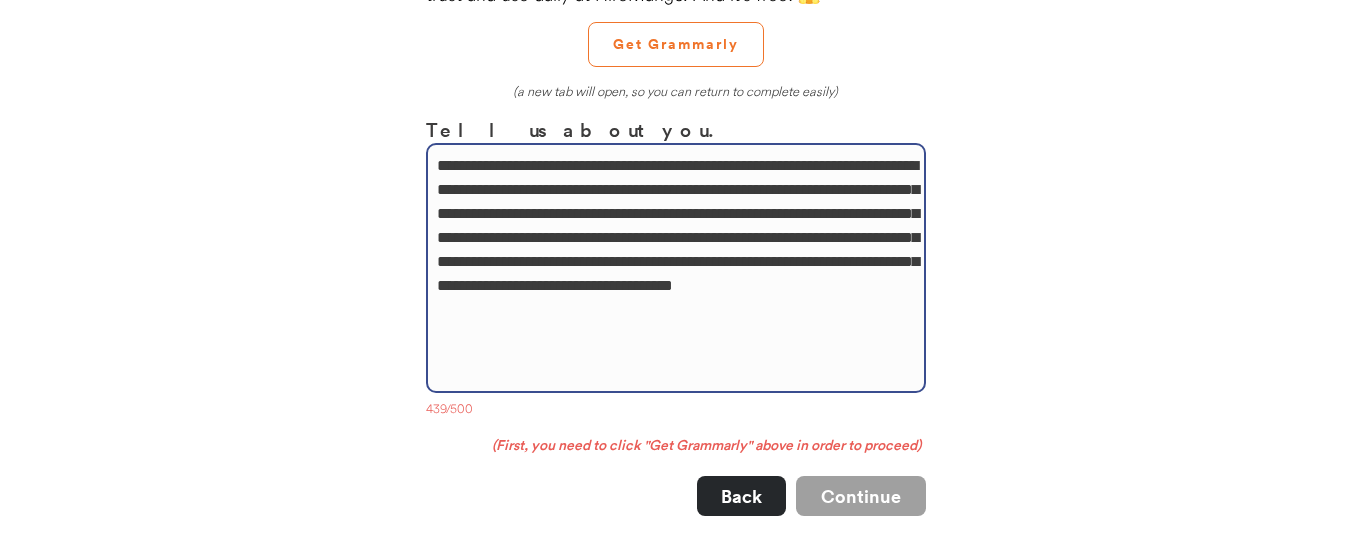 type on "**********" 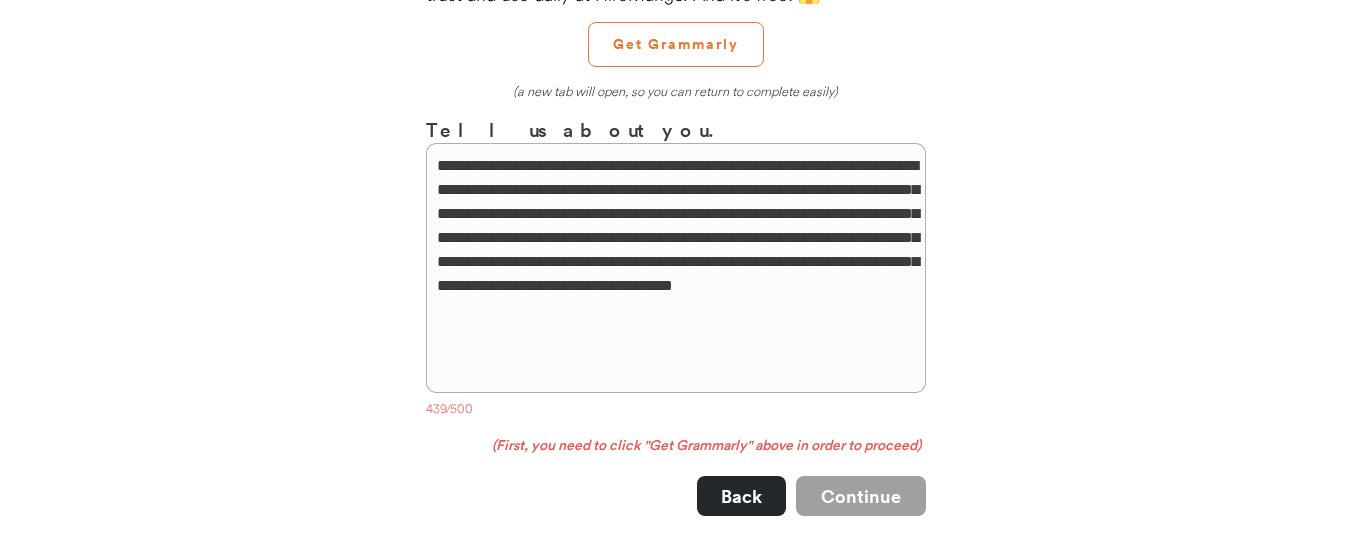 click on "Continue" at bounding box center [861, 496] 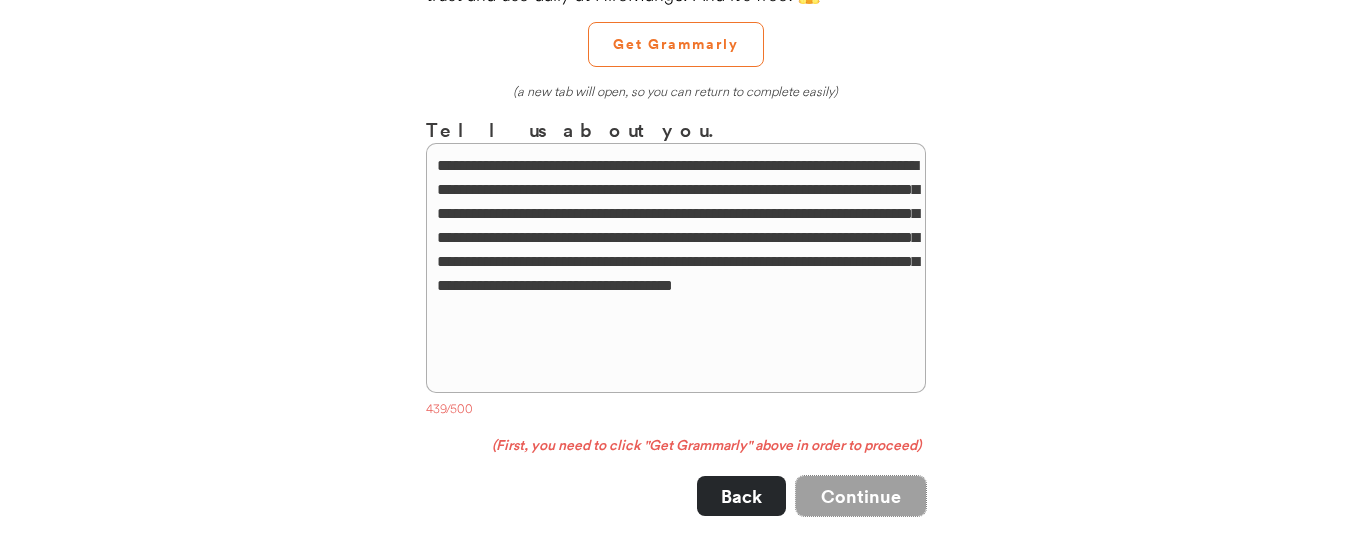 click on "**********" at bounding box center (676, 268) 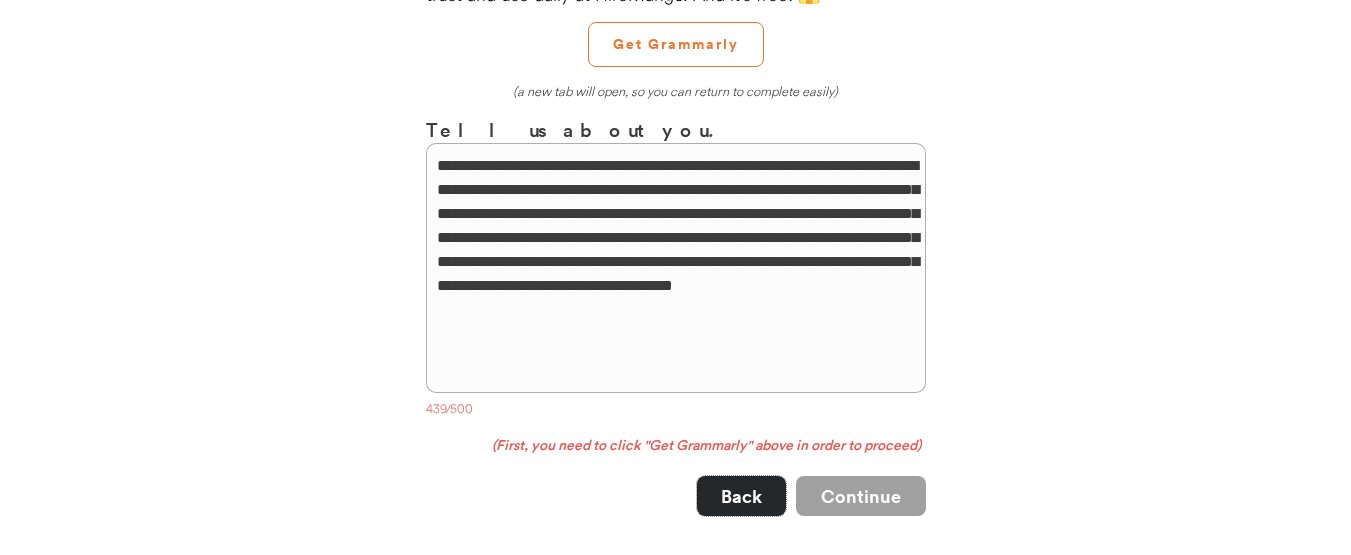 type 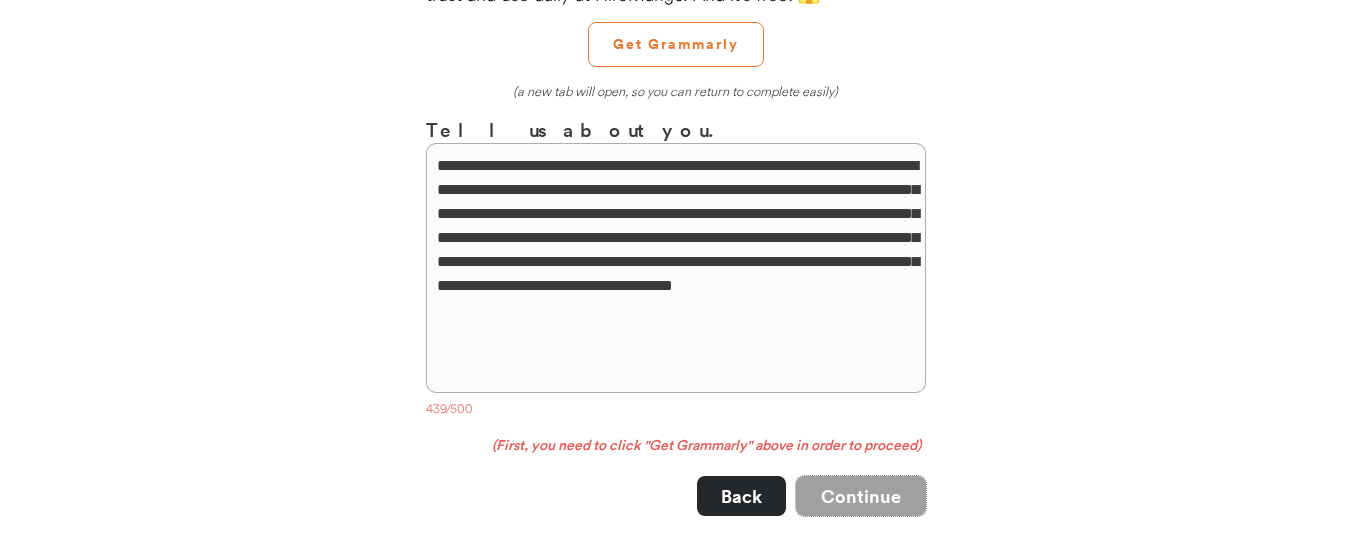 type 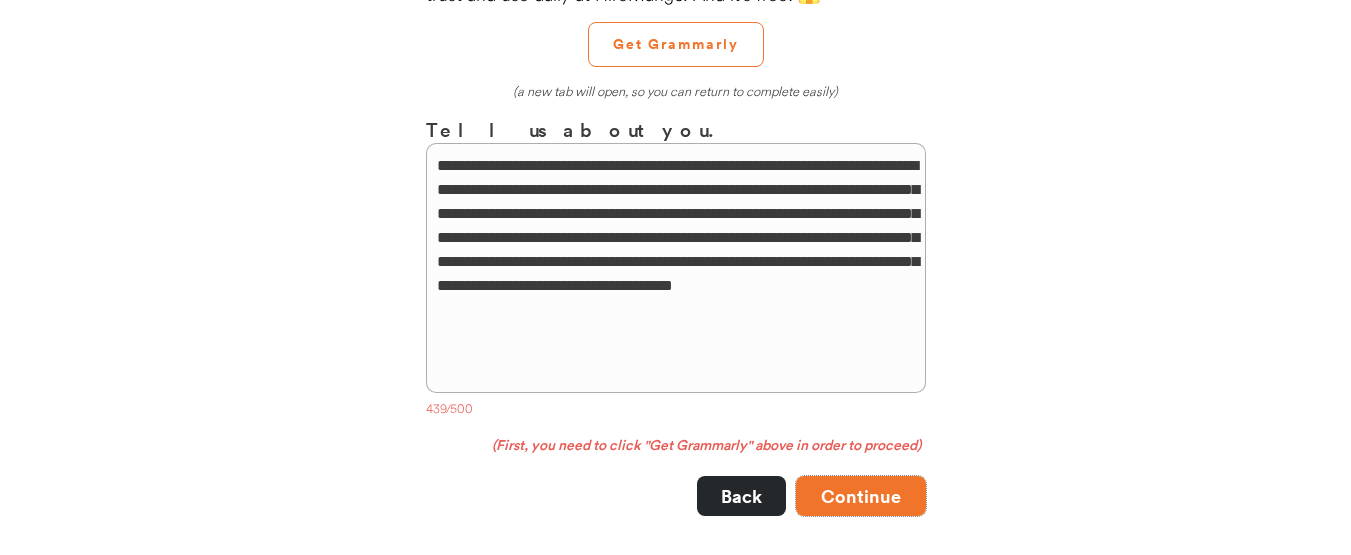 click on "Continue" at bounding box center [861, 496] 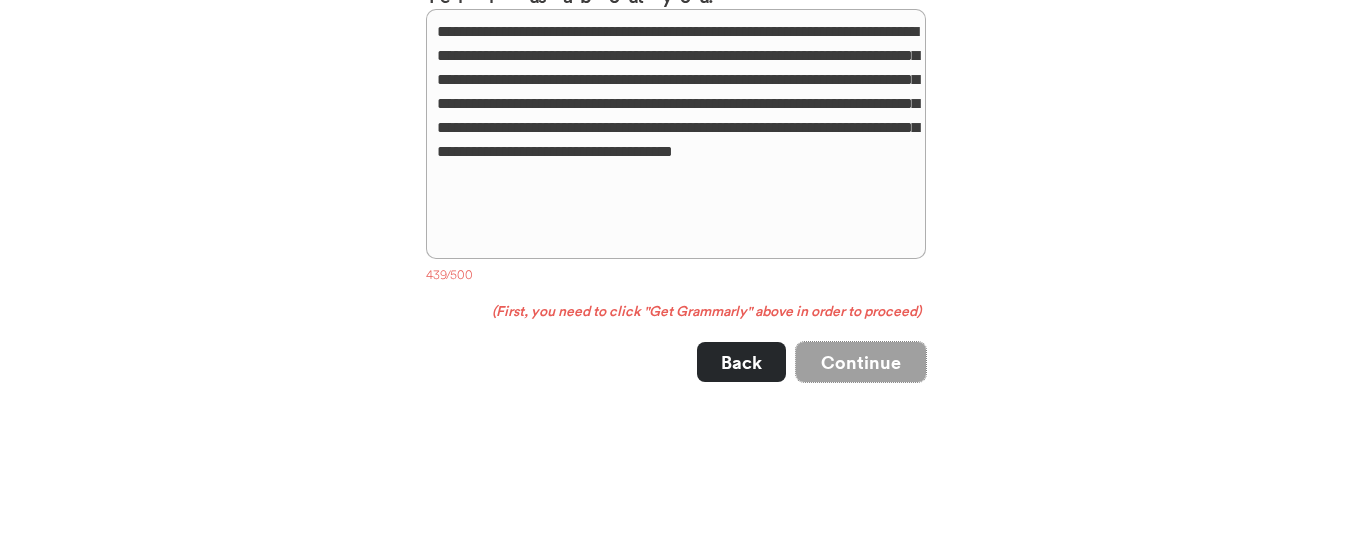 scroll, scrollTop: 438, scrollLeft: 0, axis: vertical 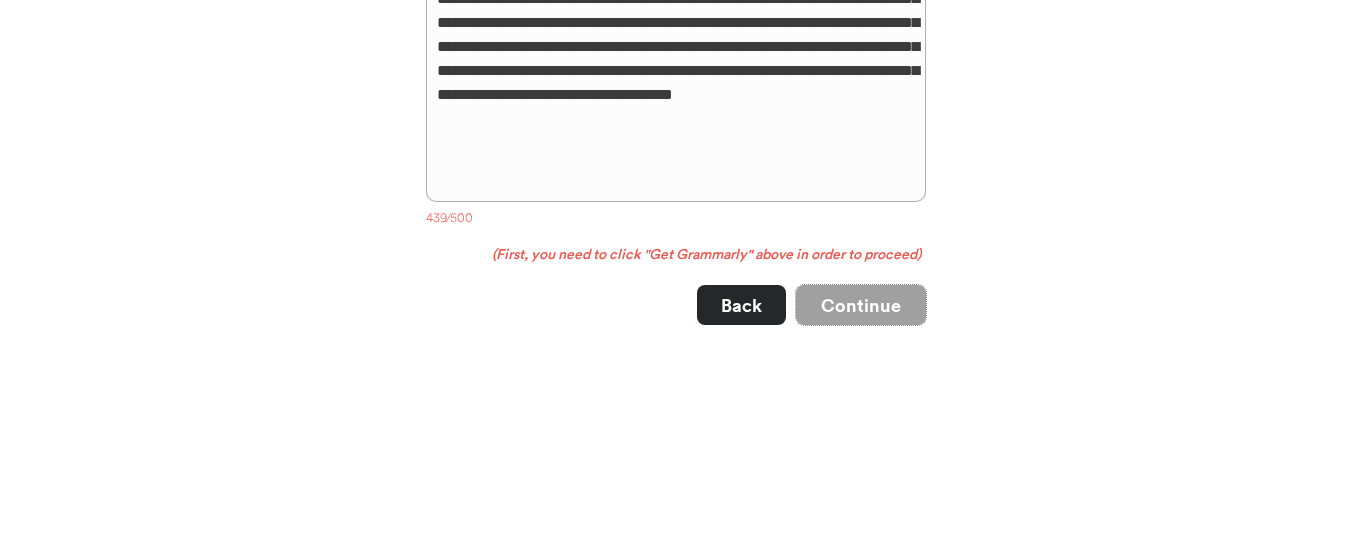 click on "Continue" at bounding box center [861, 305] 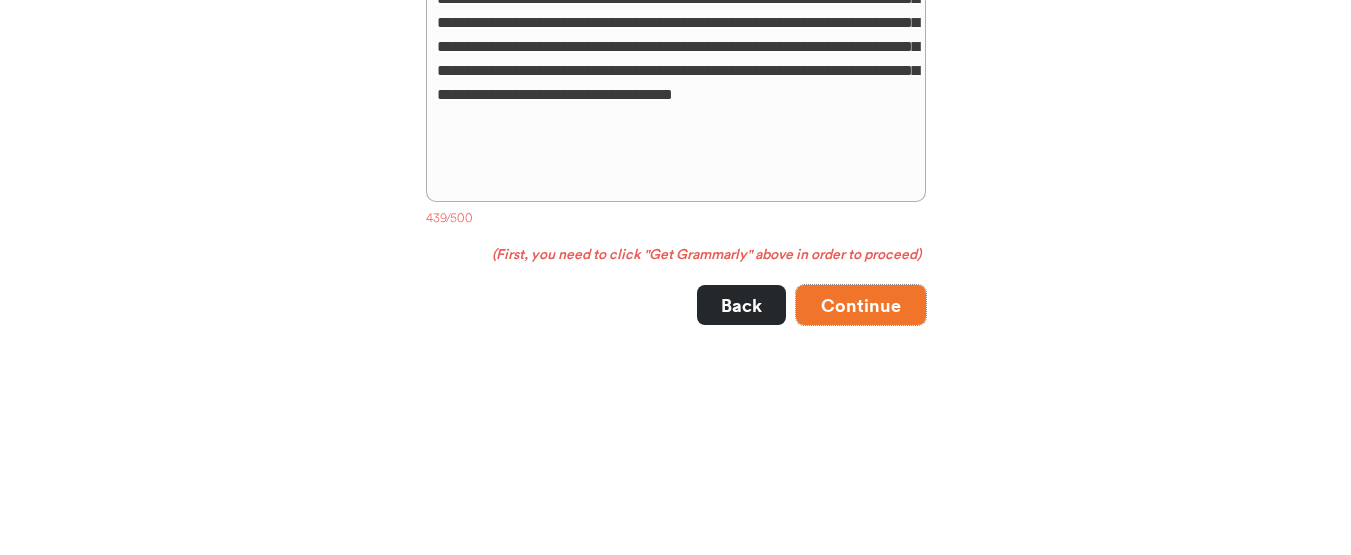 click on "Continue" at bounding box center [861, 305] 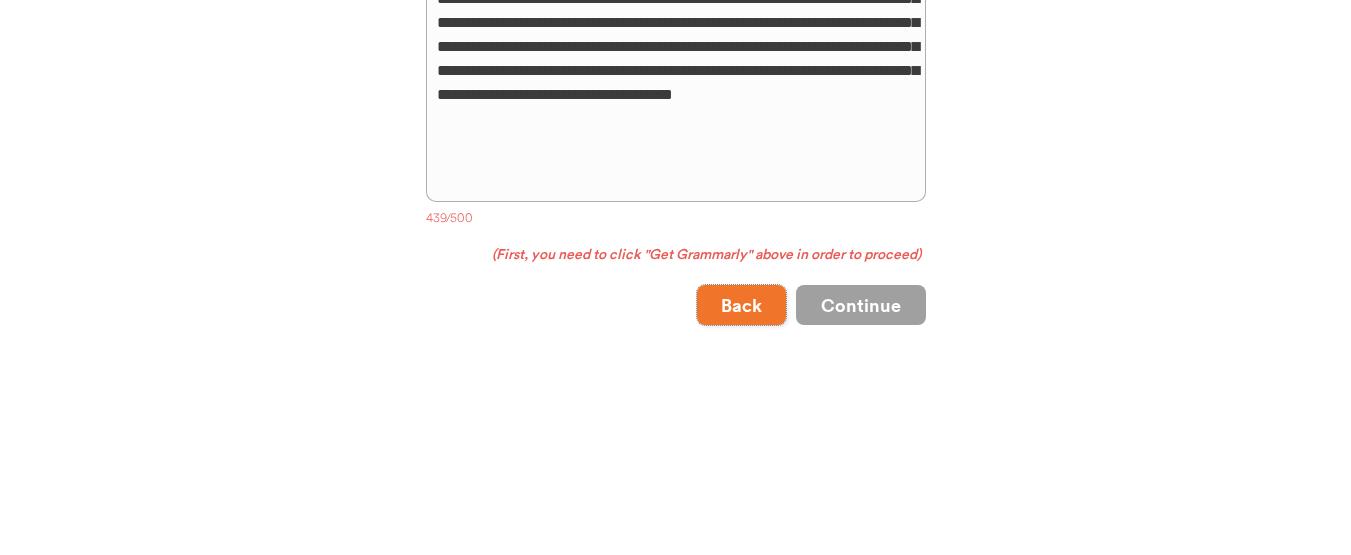 click on "Back" at bounding box center (741, 305) 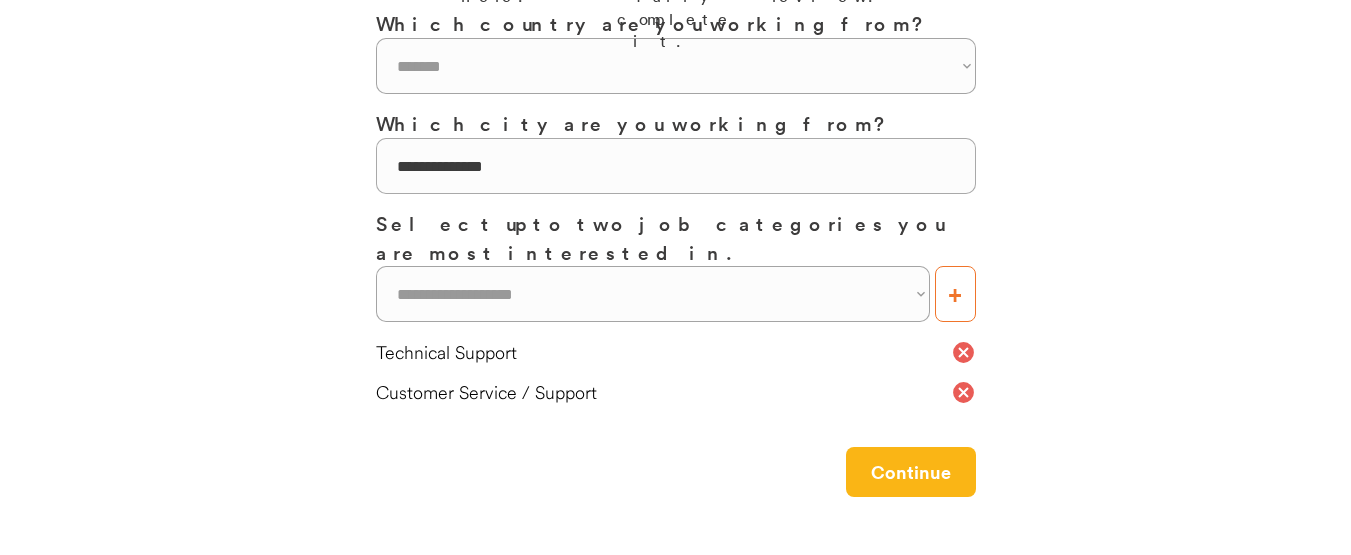 scroll, scrollTop: 402, scrollLeft: 0, axis: vertical 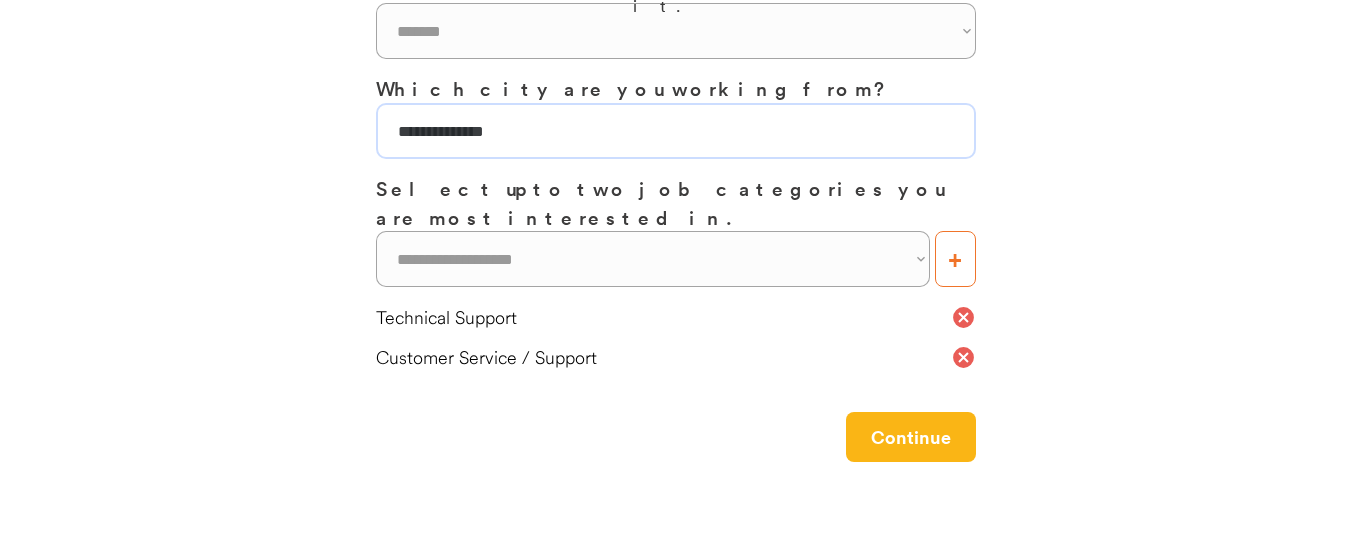 click at bounding box center [676, 131] 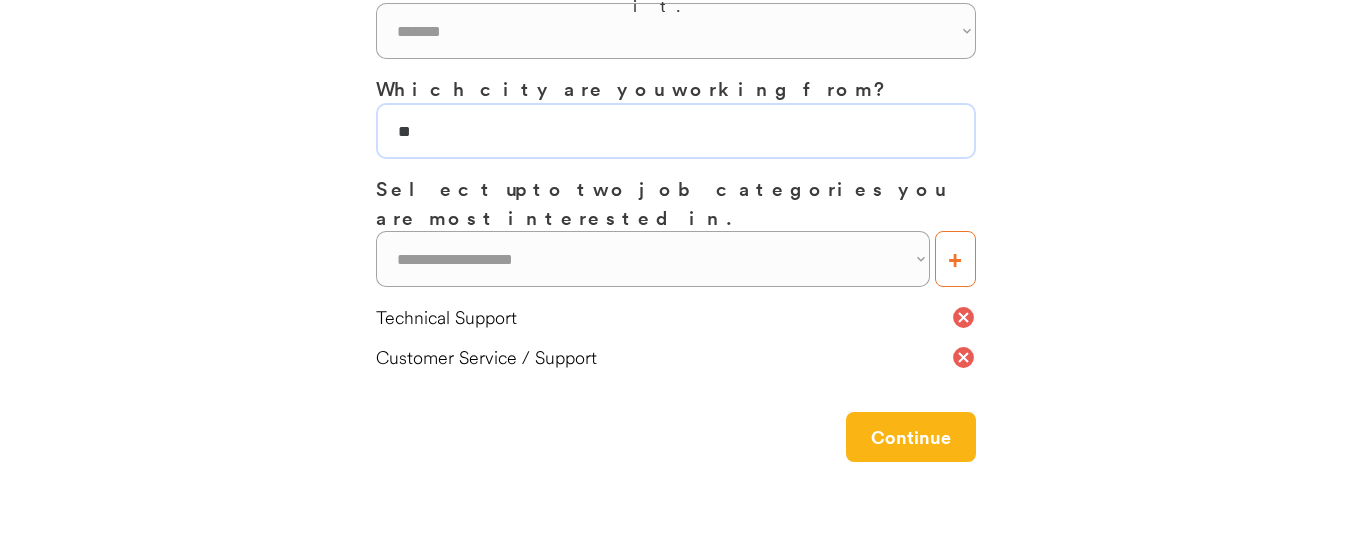 type on "*" 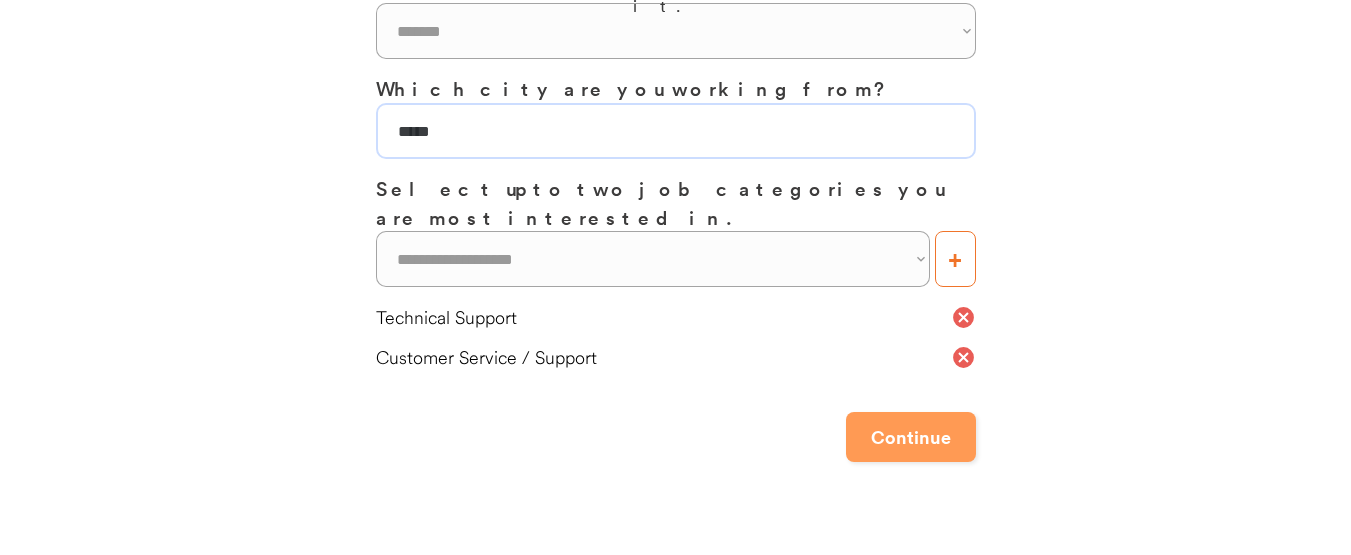type on "*****" 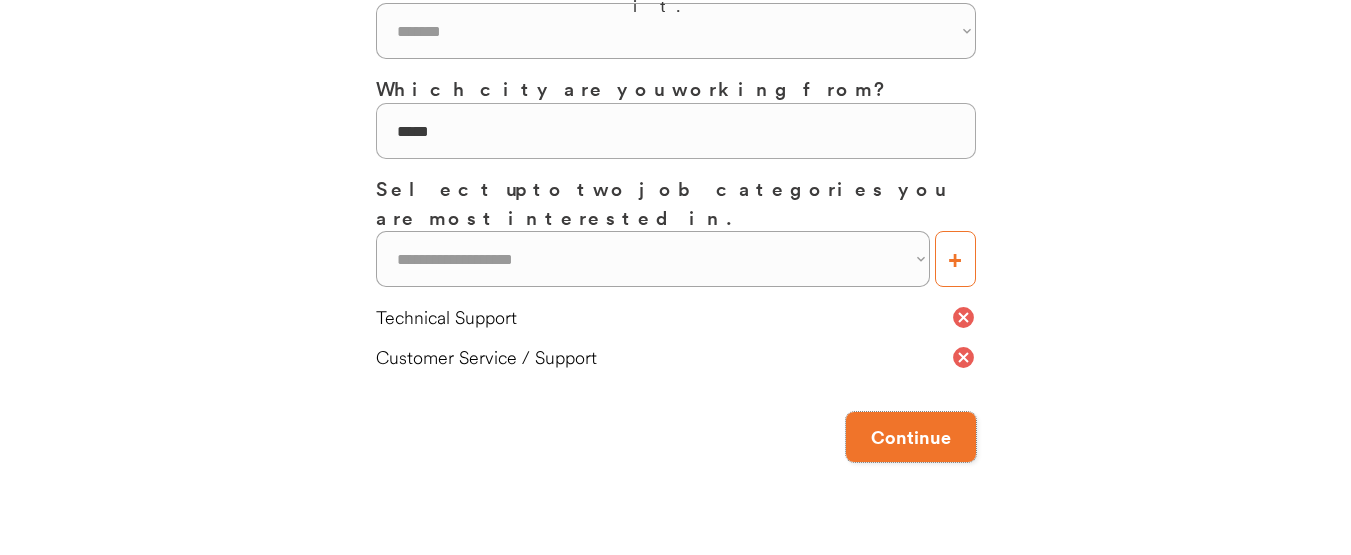 click on "Continue" at bounding box center (911, 437) 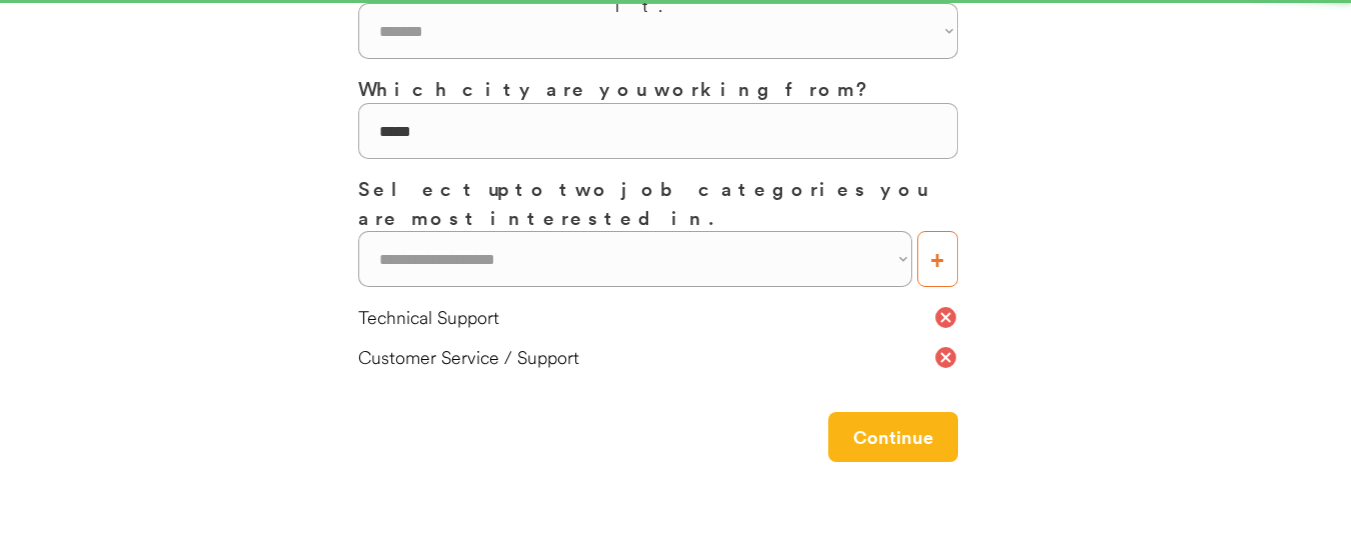 scroll, scrollTop: 0, scrollLeft: 0, axis: both 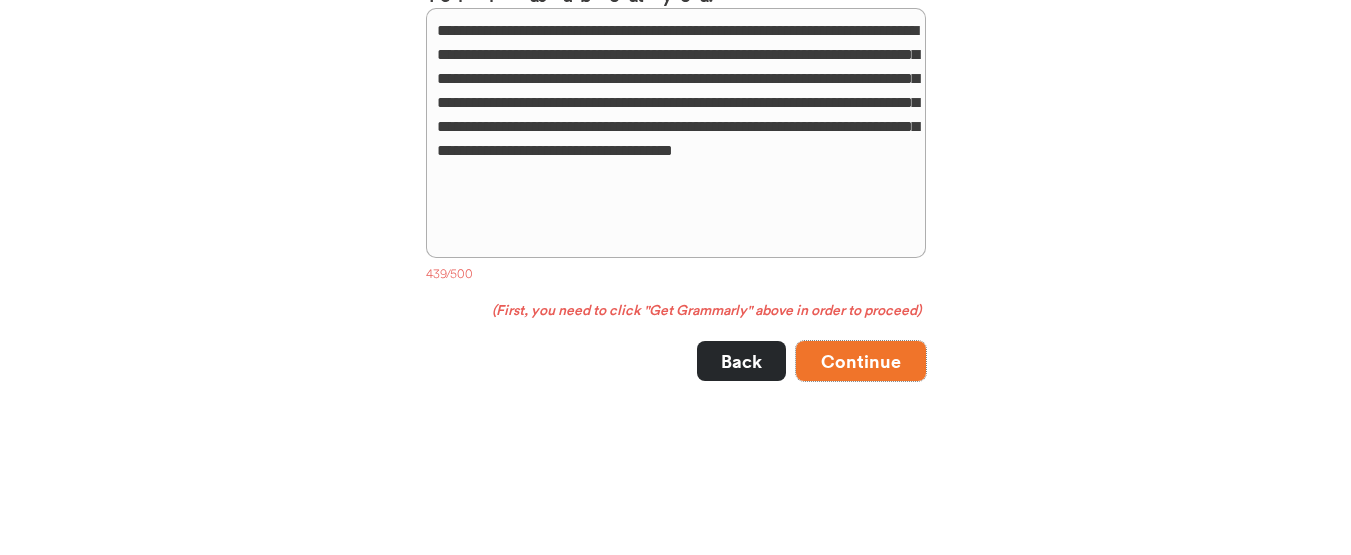 click on "Continue" at bounding box center (861, 361) 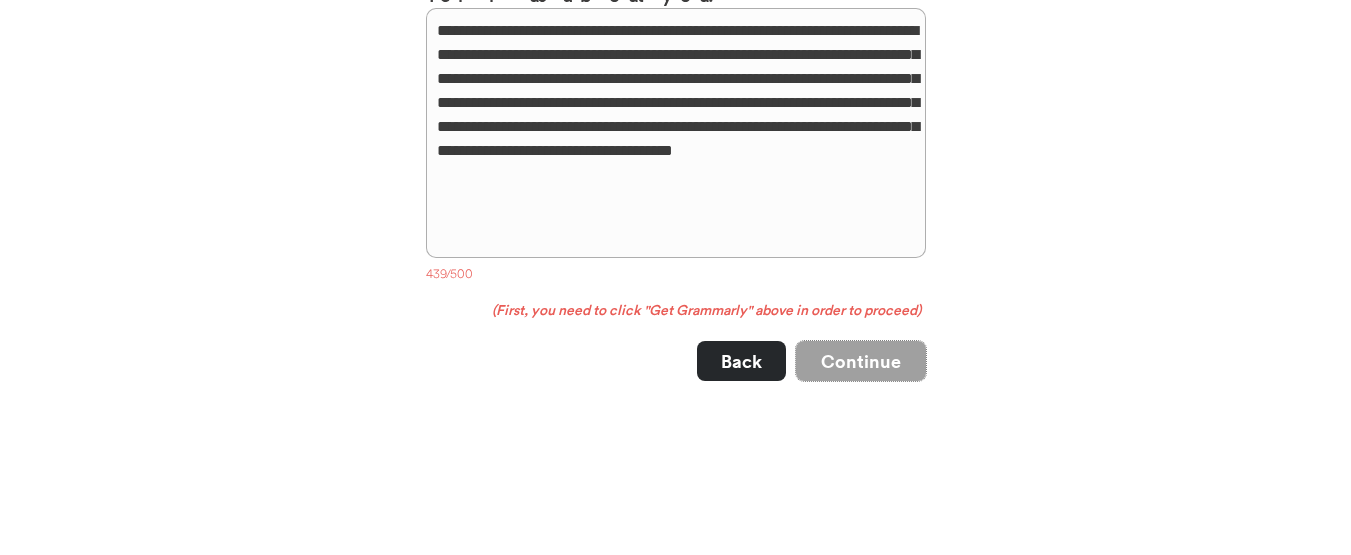 click on "Continue" at bounding box center [861, 361] 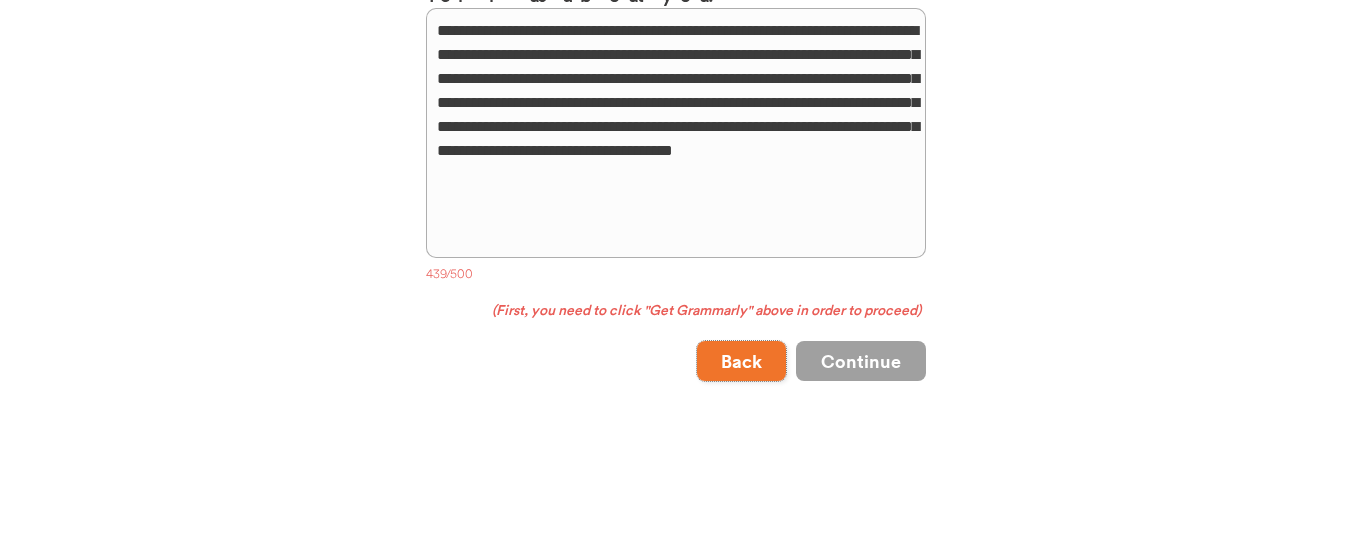 click on "Back" at bounding box center (741, 361) 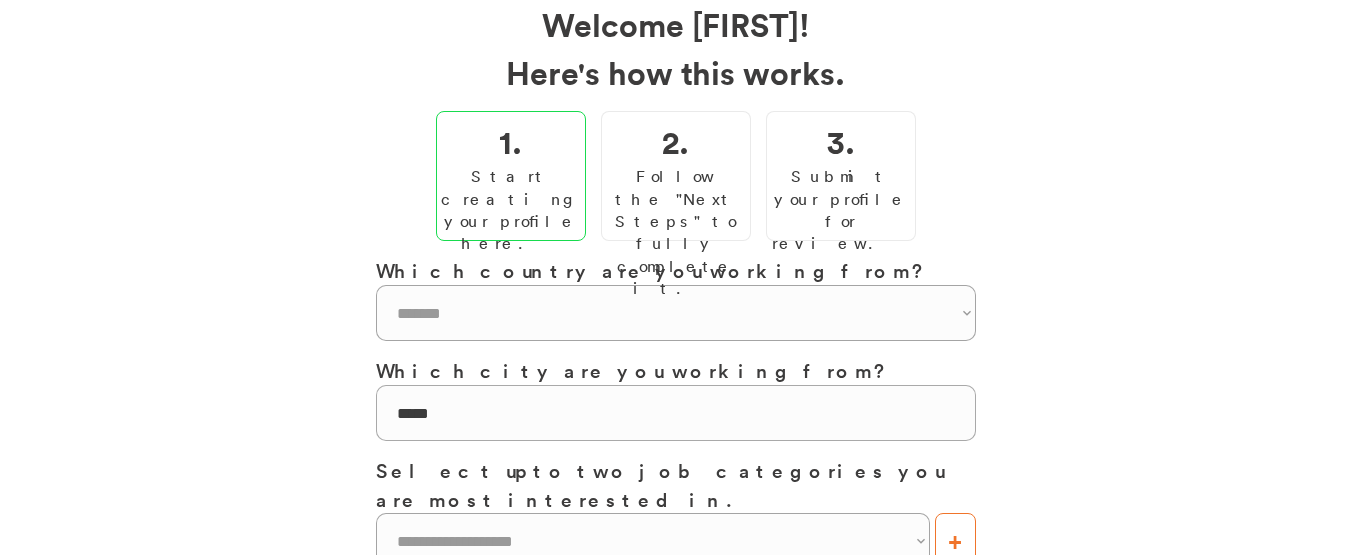 scroll, scrollTop: 132, scrollLeft: 0, axis: vertical 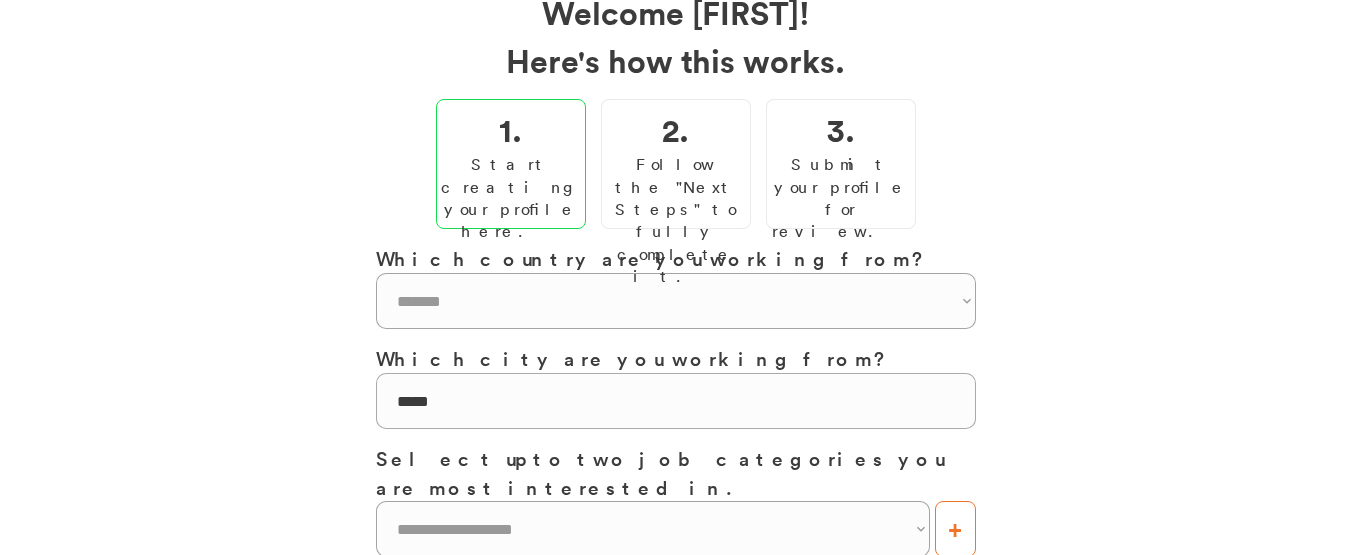 click on "Follow the "Next Steps" to fully complete it." at bounding box center [676, 220] 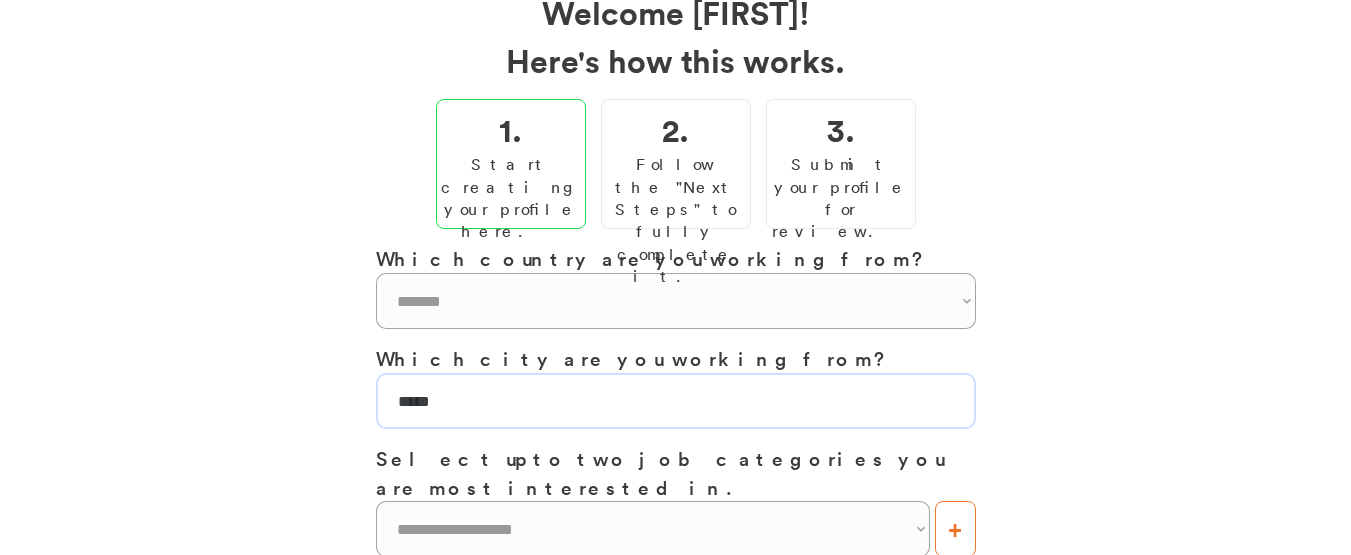 click at bounding box center (676, 401) 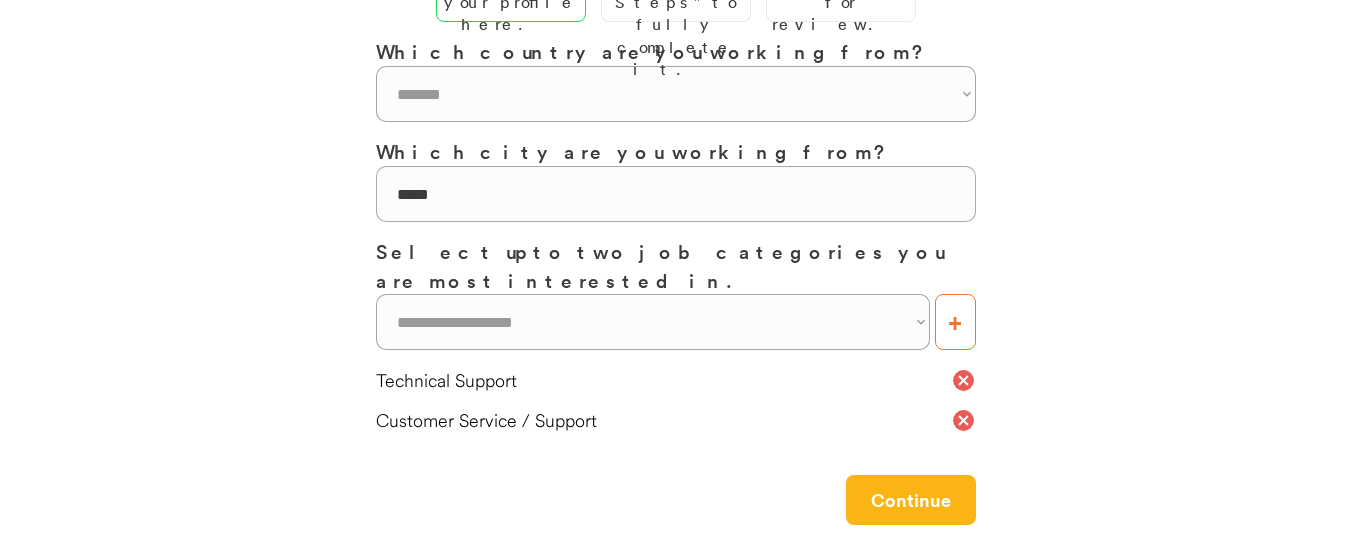 scroll, scrollTop: 448, scrollLeft: 0, axis: vertical 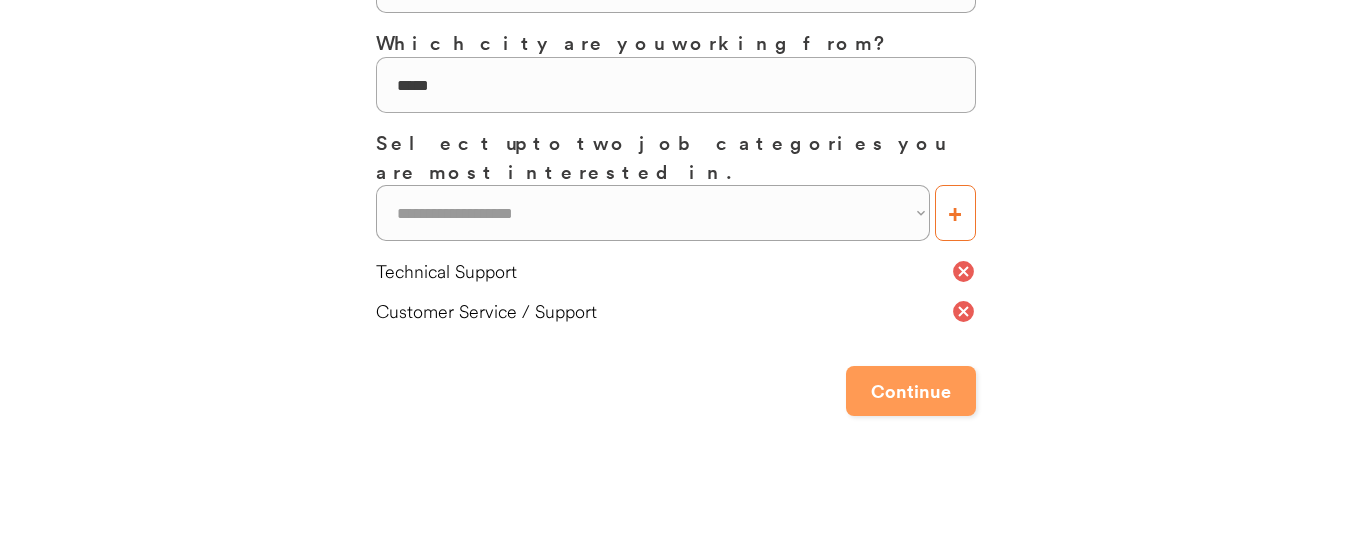 click on "Continue" at bounding box center [911, 391] 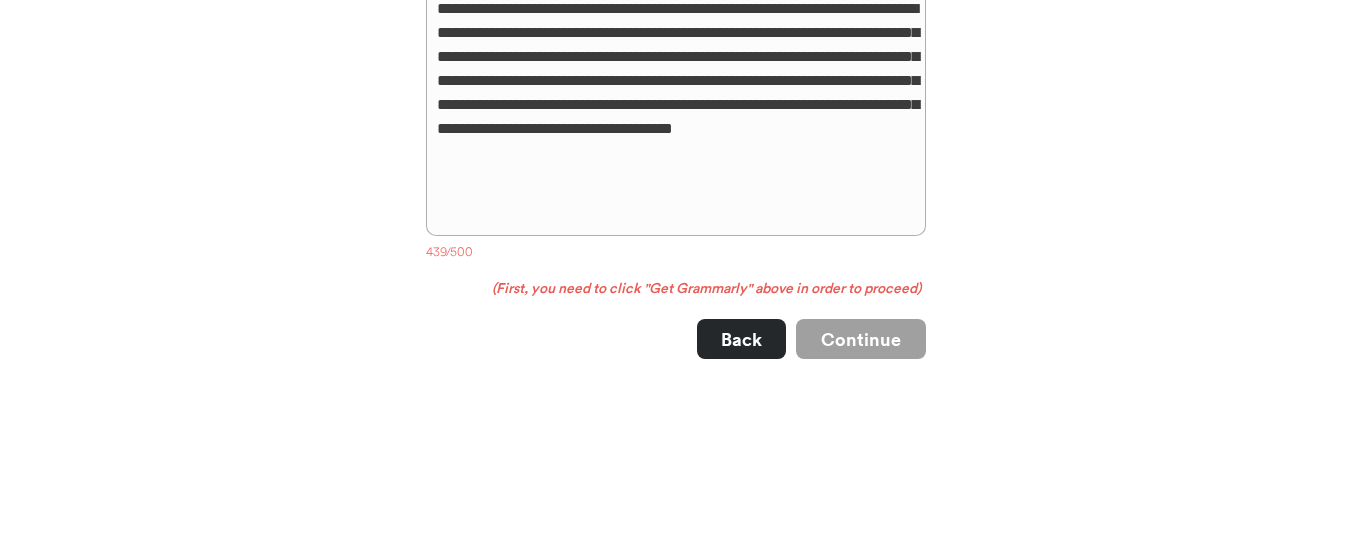 scroll, scrollTop: 406, scrollLeft: 0, axis: vertical 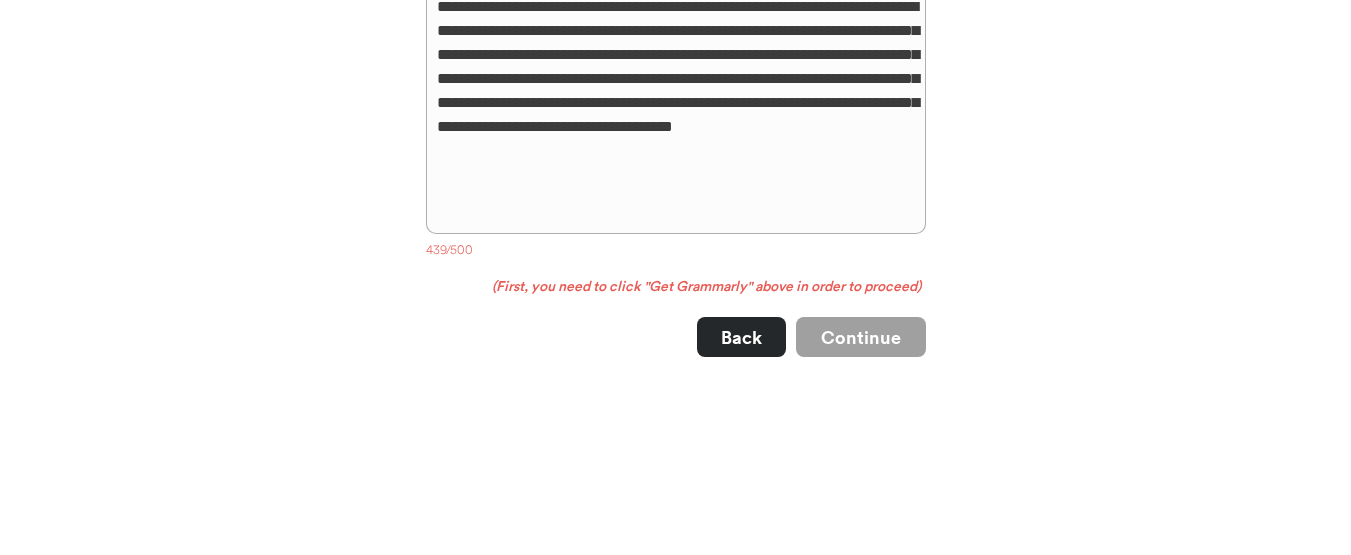 click on "Continue" at bounding box center (861, 337) 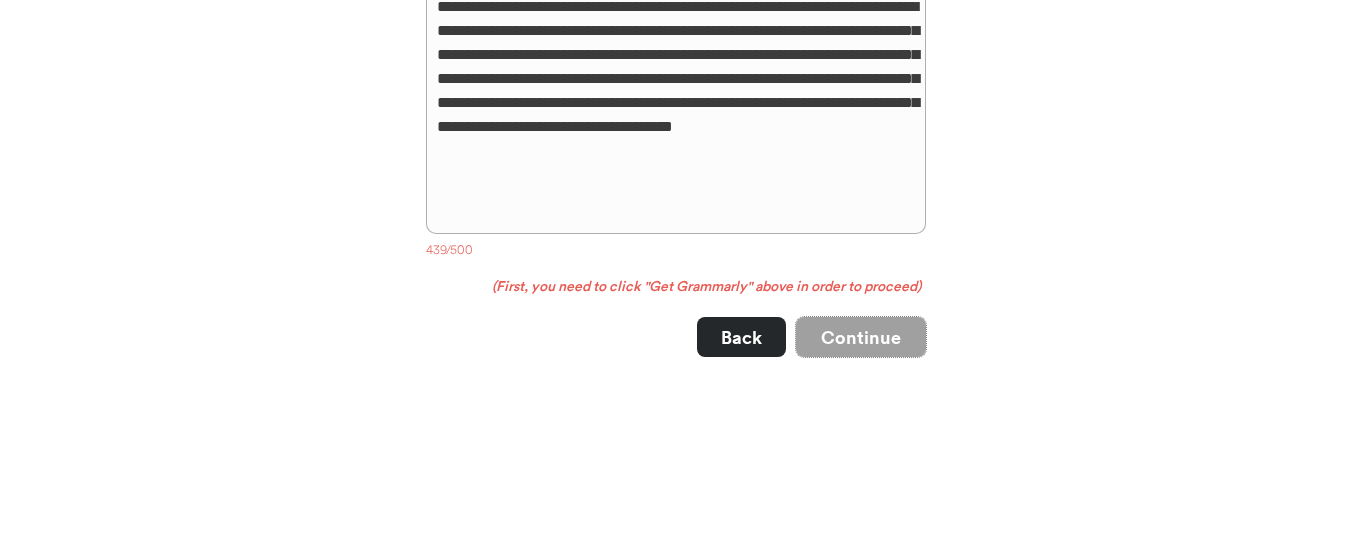 click on "Continue" at bounding box center (861, 337) 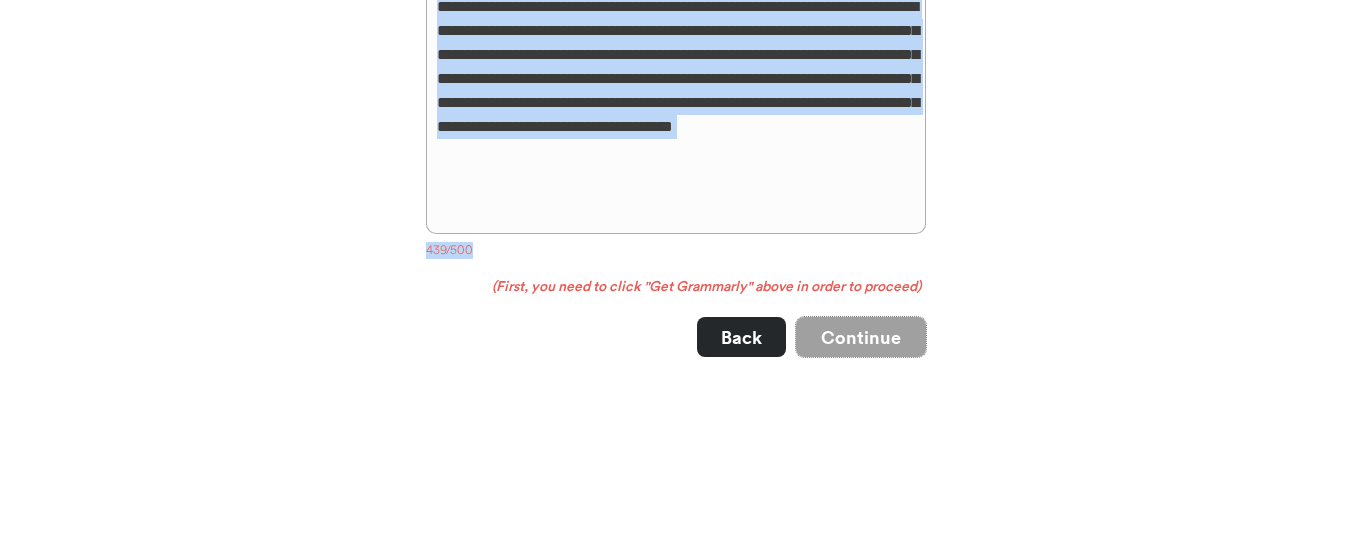 click on "66% 66% Step 2. About You Welcome [FIRST]!
Here's how this works. 1. Start creating your profile here. 2. Follow the "Next Steps" to fully complete it. 3. Submit your profile for review. Which country are you working from? [REDACTED] Which city are you working from? Select up to two job categories you are most interested in. [REDACTED]" at bounding box center (675, 137) 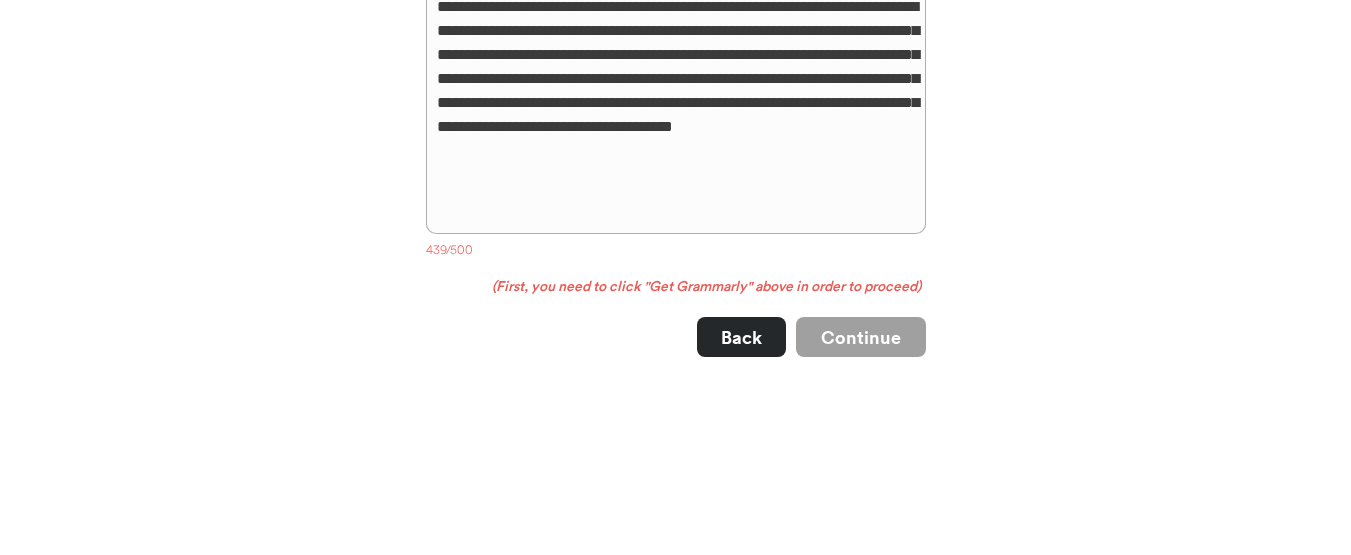 click on "**********" at bounding box center [676, 109] 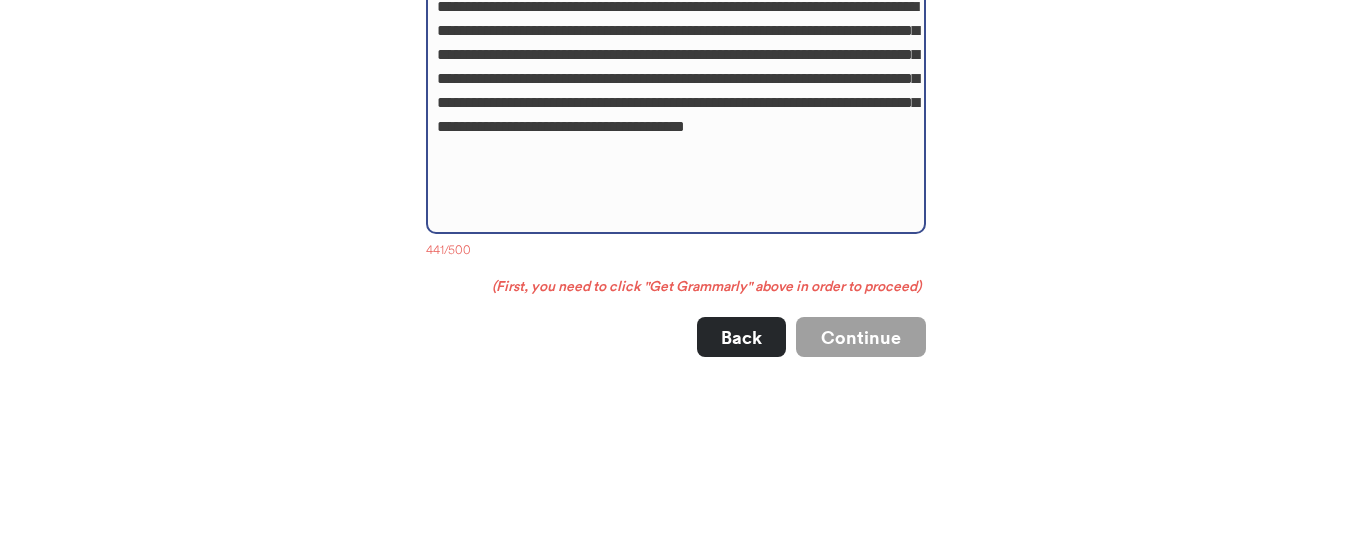 click on "Continue" at bounding box center [861, 337] 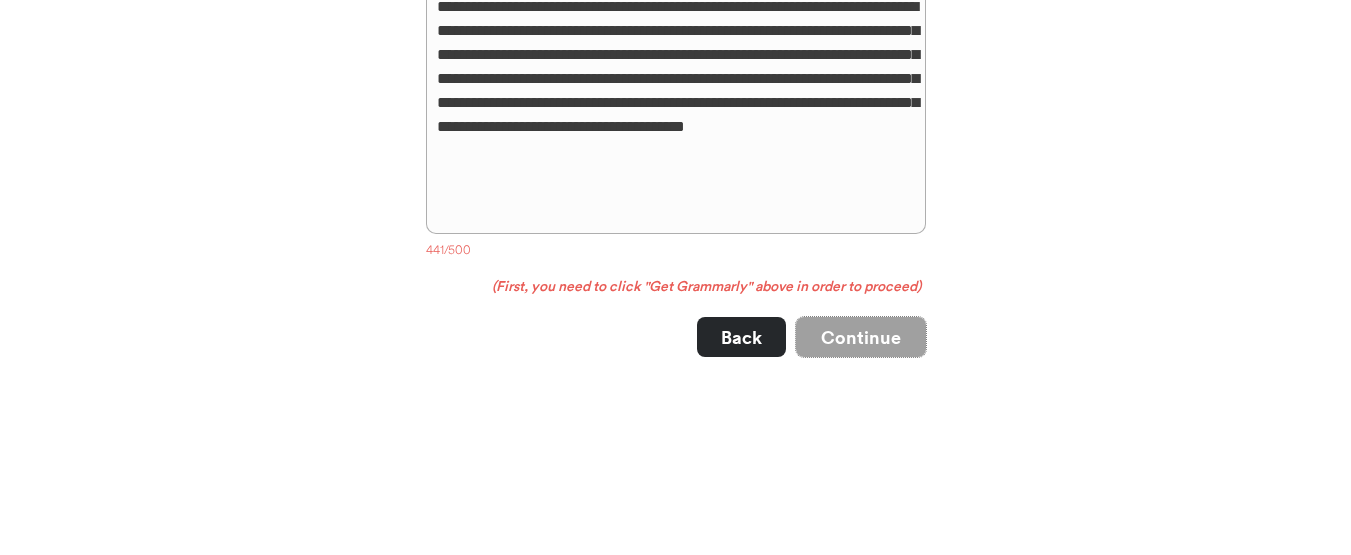 click on "Continue" at bounding box center (861, 337) 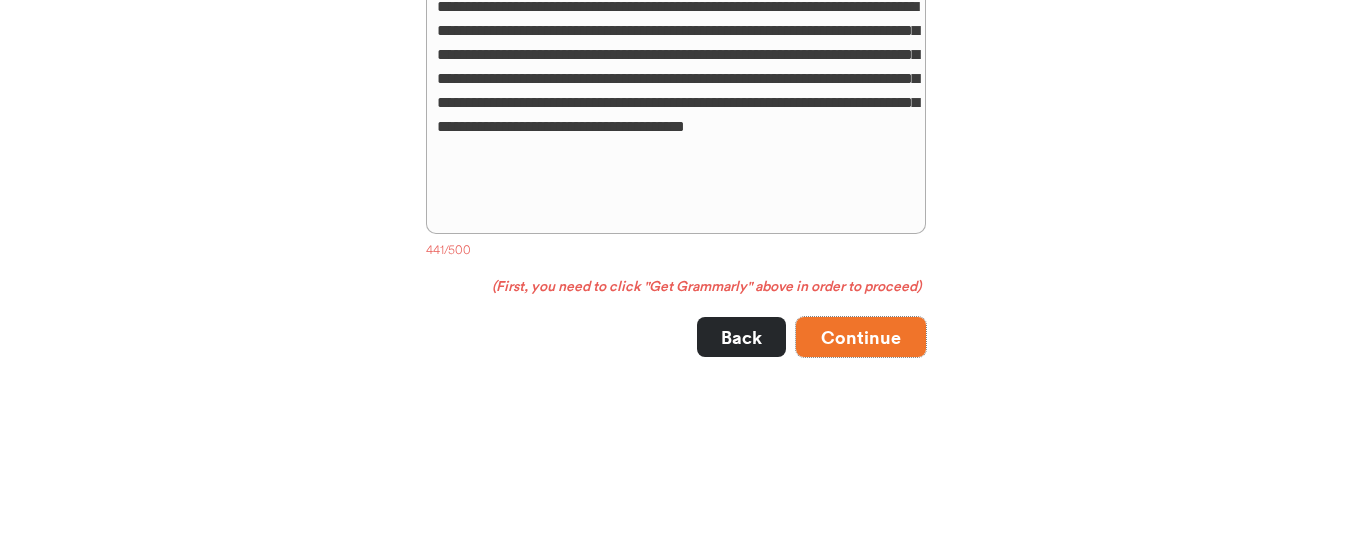 click on "Continue" at bounding box center [861, 337] 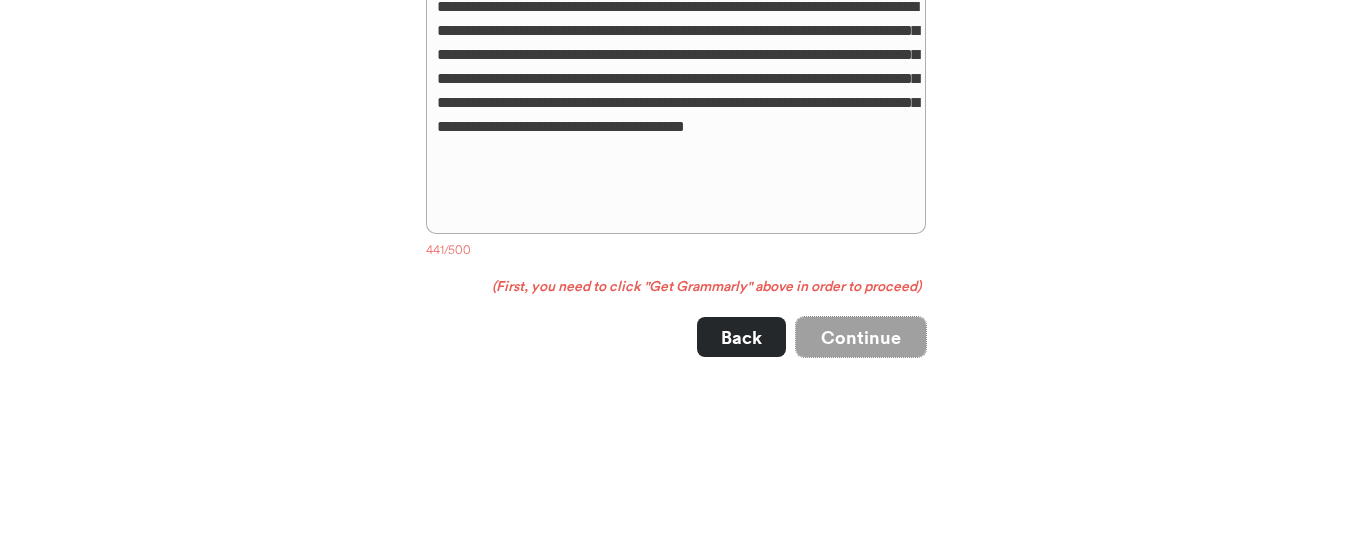 click on "Continue" at bounding box center (861, 337) 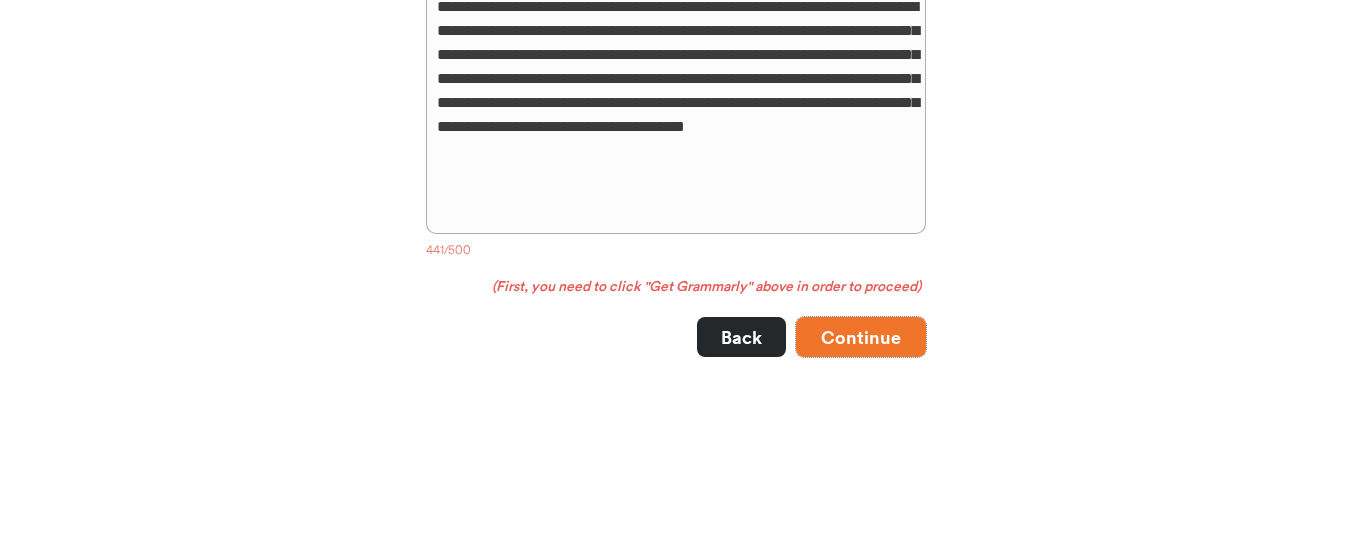 click on "Continue" at bounding box center [861, 337] 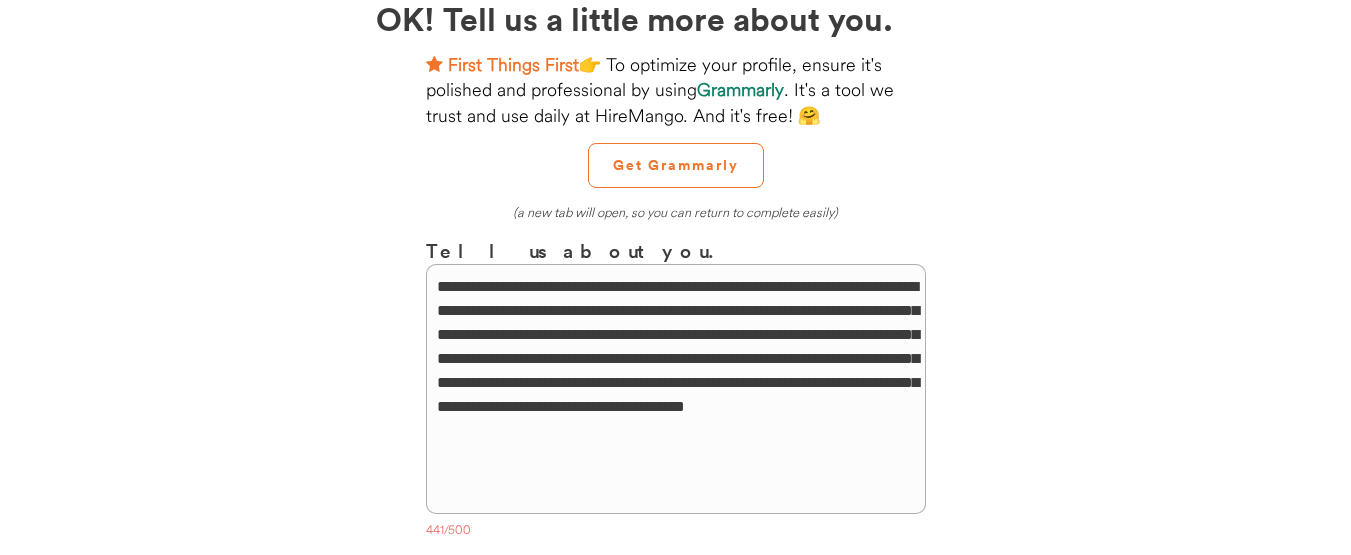 scroll, scrollTop: 118, scrollLeft: 0, axis: vertical 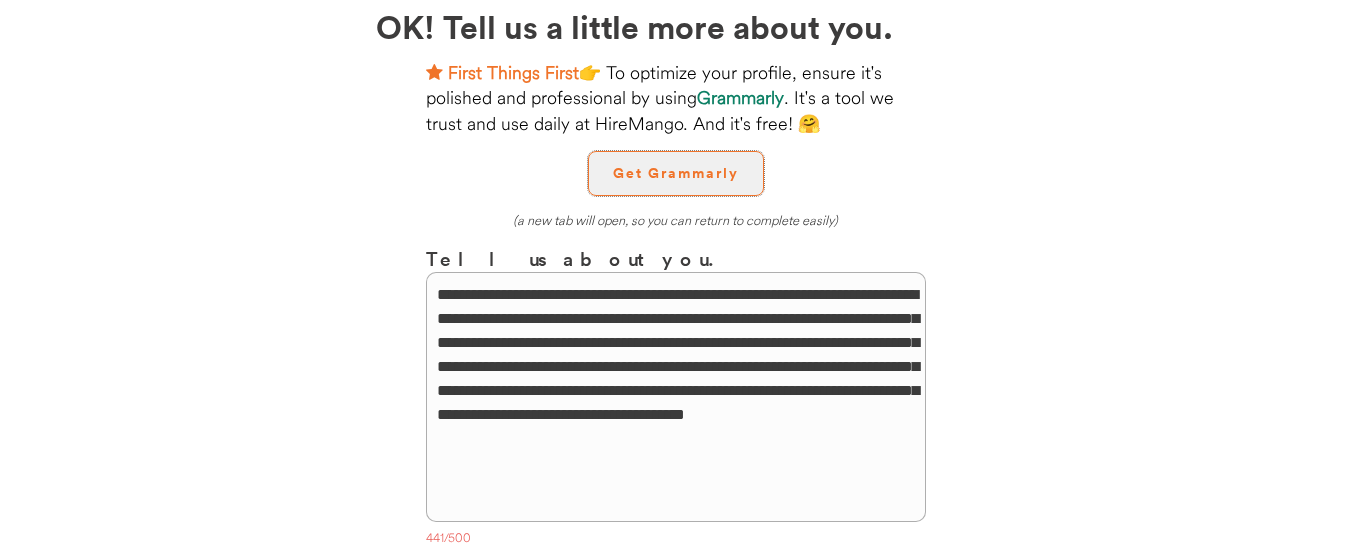 click on "Get Grammarly" at bounding box center (676, 173) 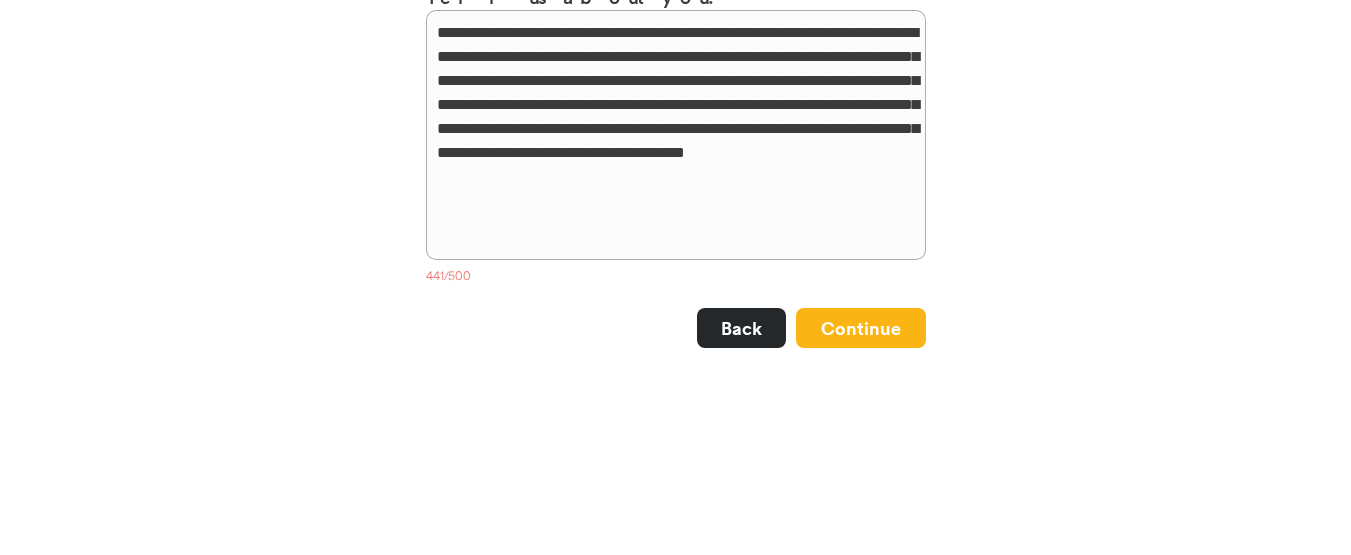 scroll, scrollTop: 386, scrollLeft: 0, axis: vertical 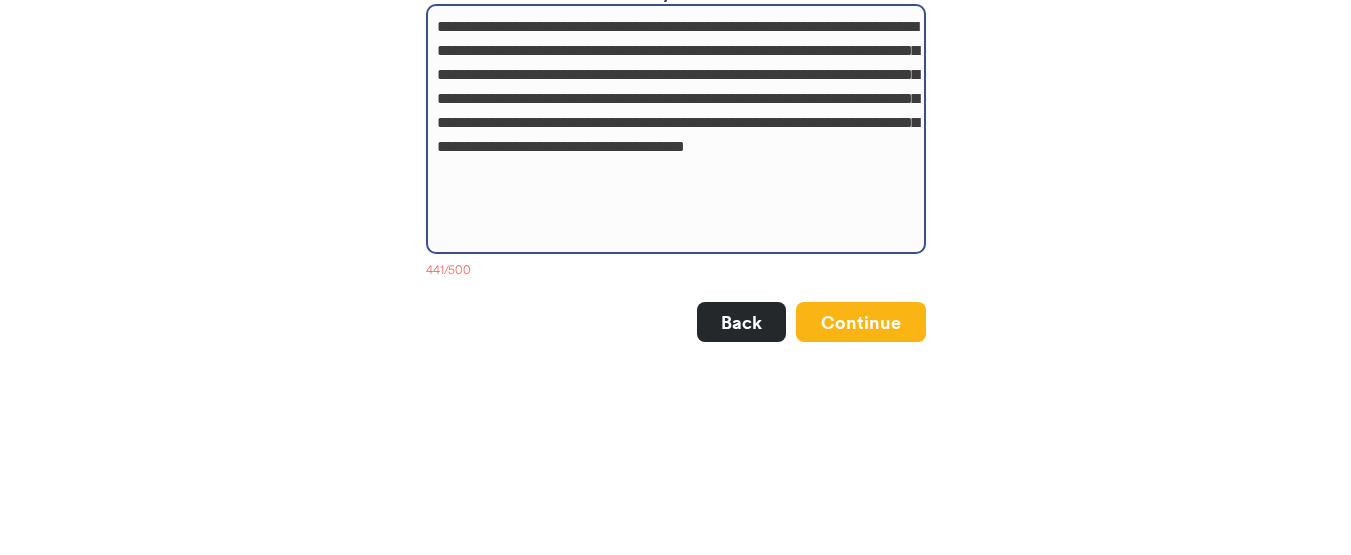 click on "**********" at bounding box center (676, 129) 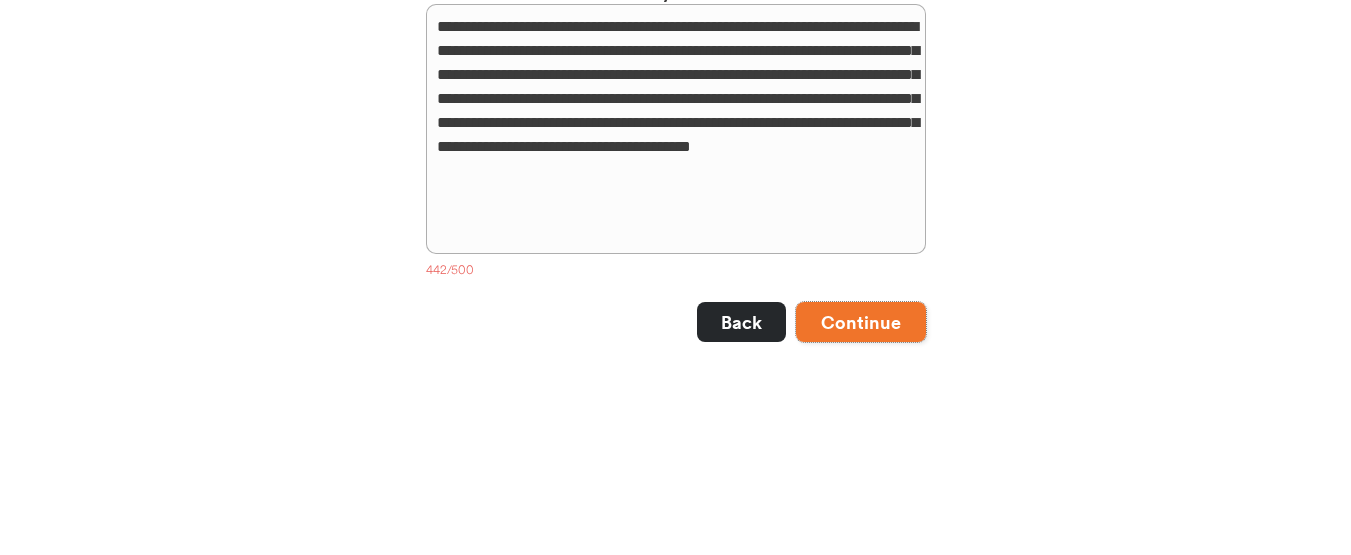click on "Continue" at bounding box center [861, 322] 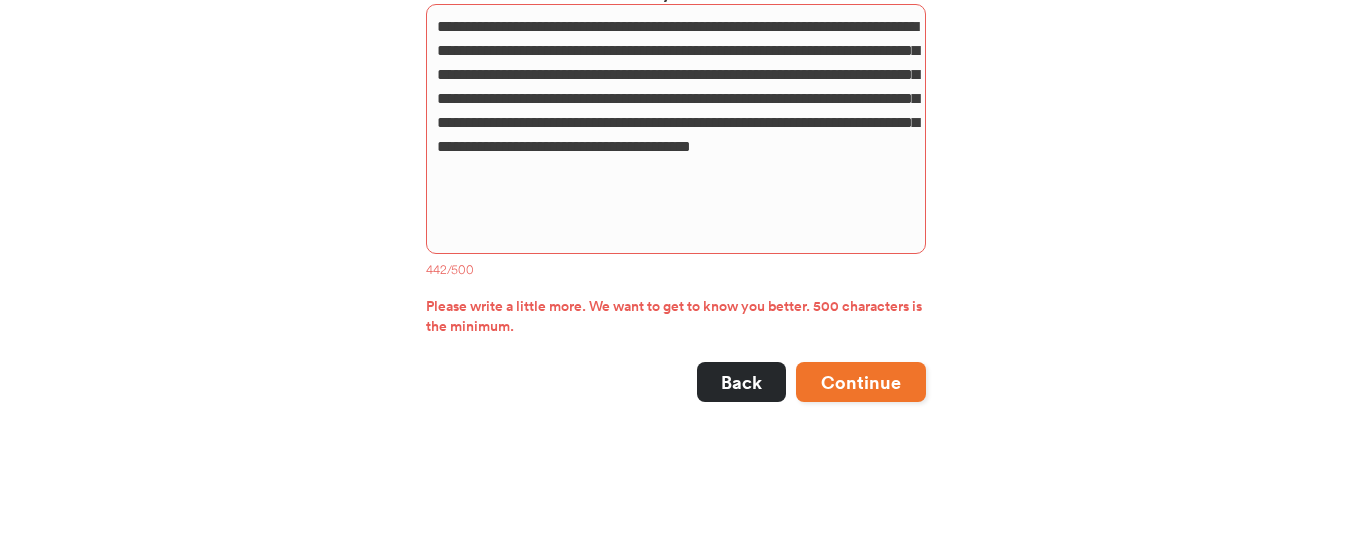 click on "Continue" at bounding box center (861, 382) 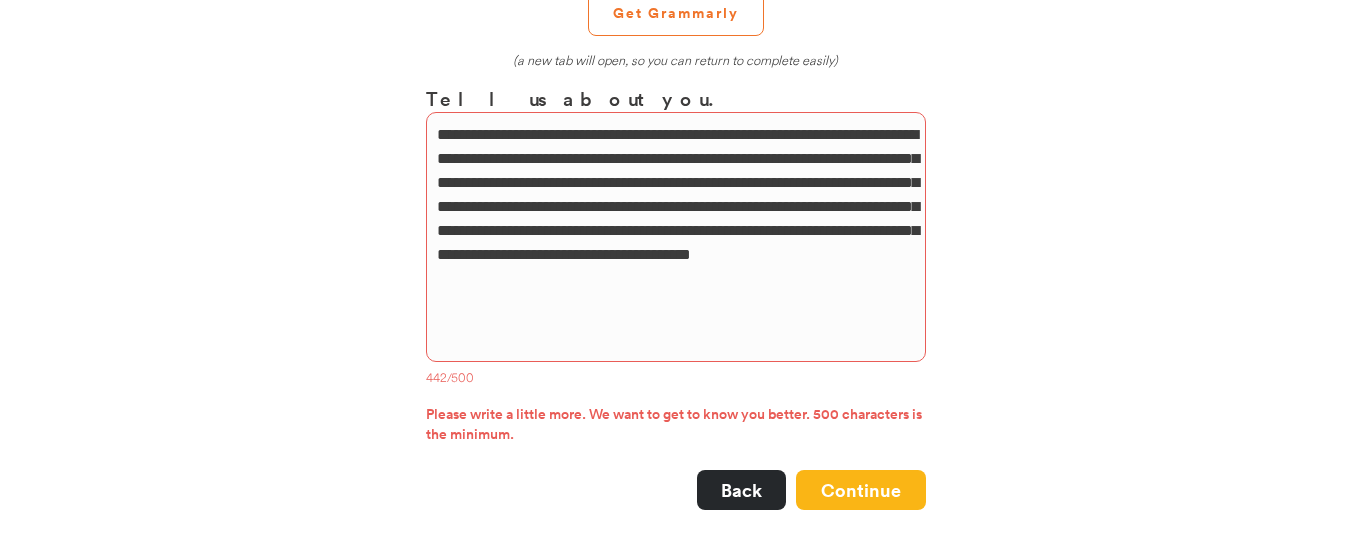 scroll, scrollTop: 274, scrollLeft: 0, axis: vertical 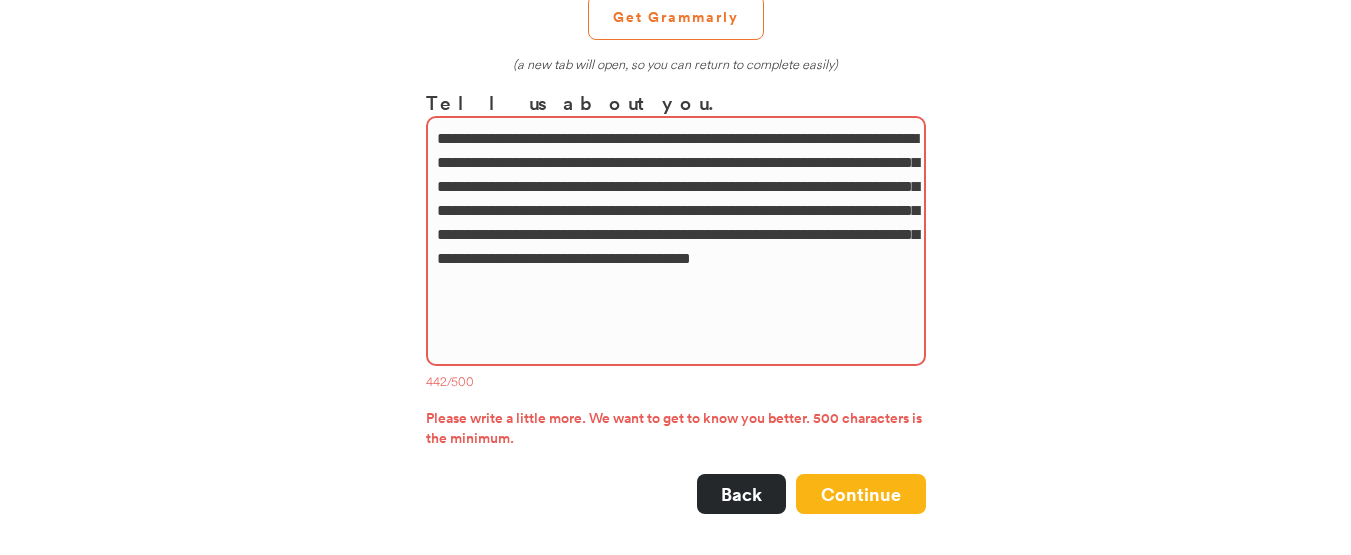 click on "**********" at bounding box center [676, 241] 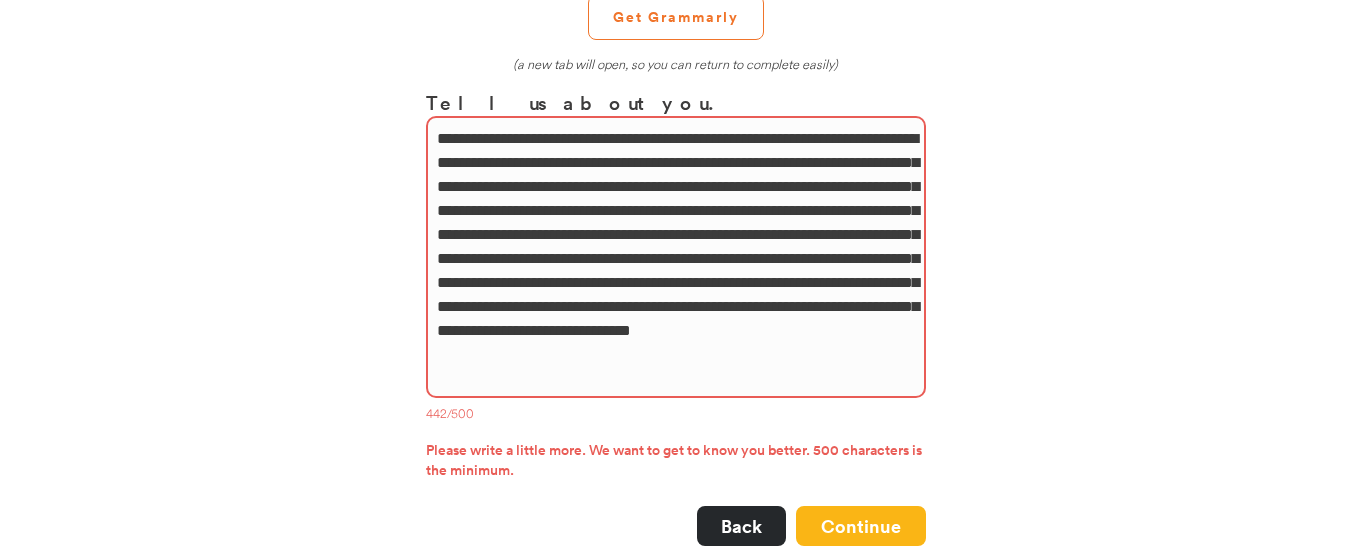 click on "**********" at bounding box center (676, 257) 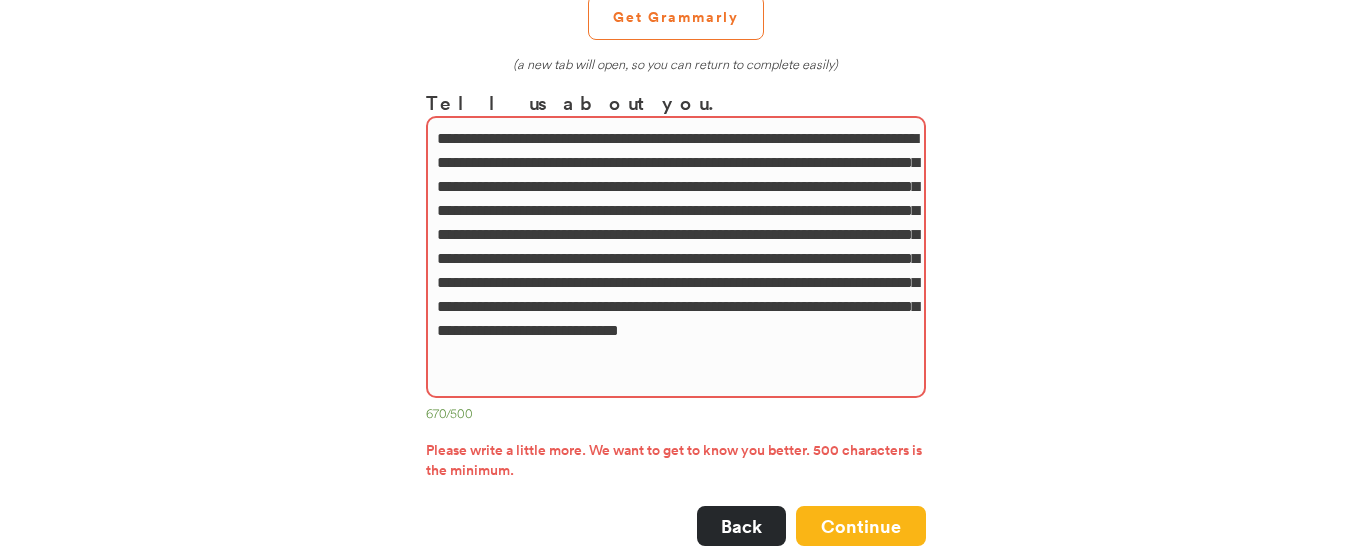 click on "**********" at bounding box center (676, 257) 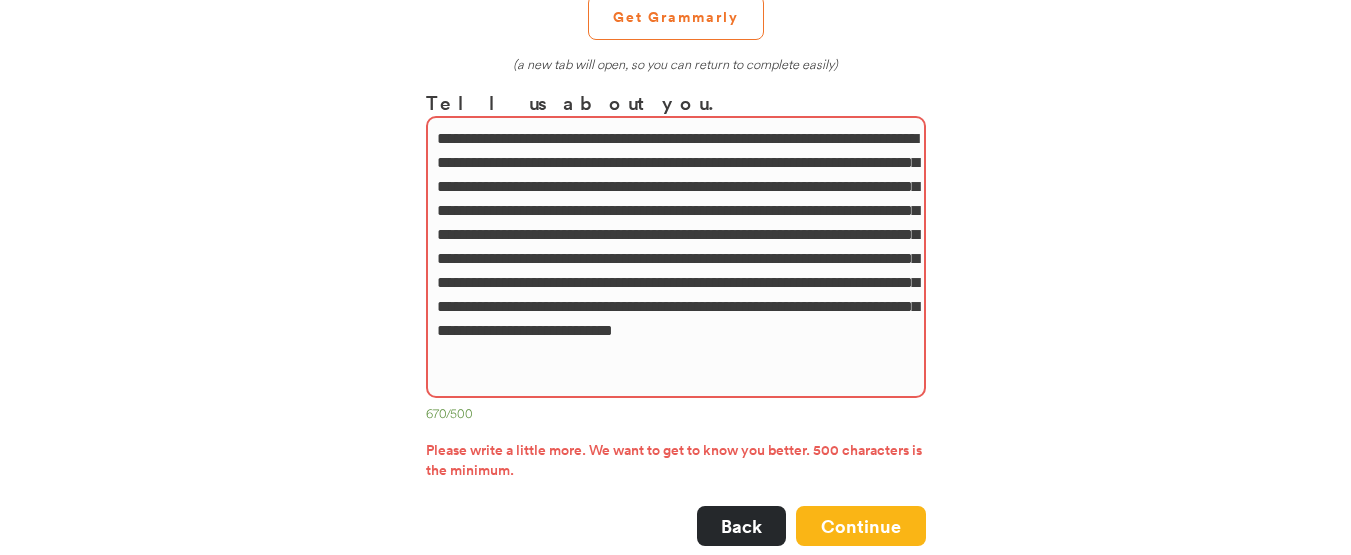 click on "**********" at bounding box center (676, 257) 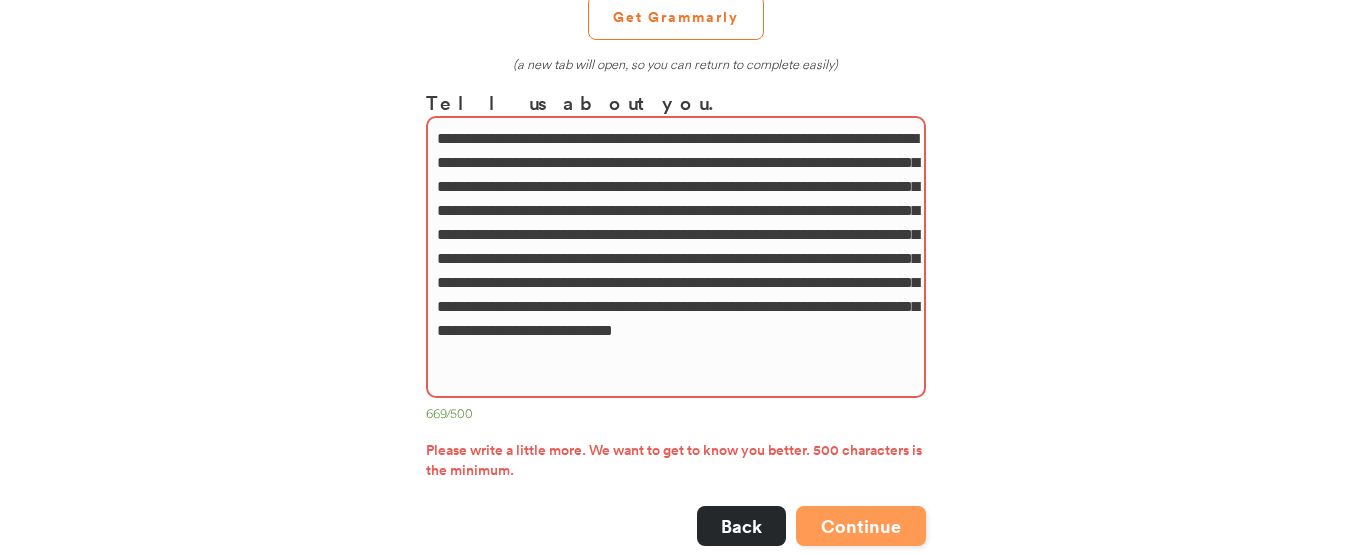 type on "**********" 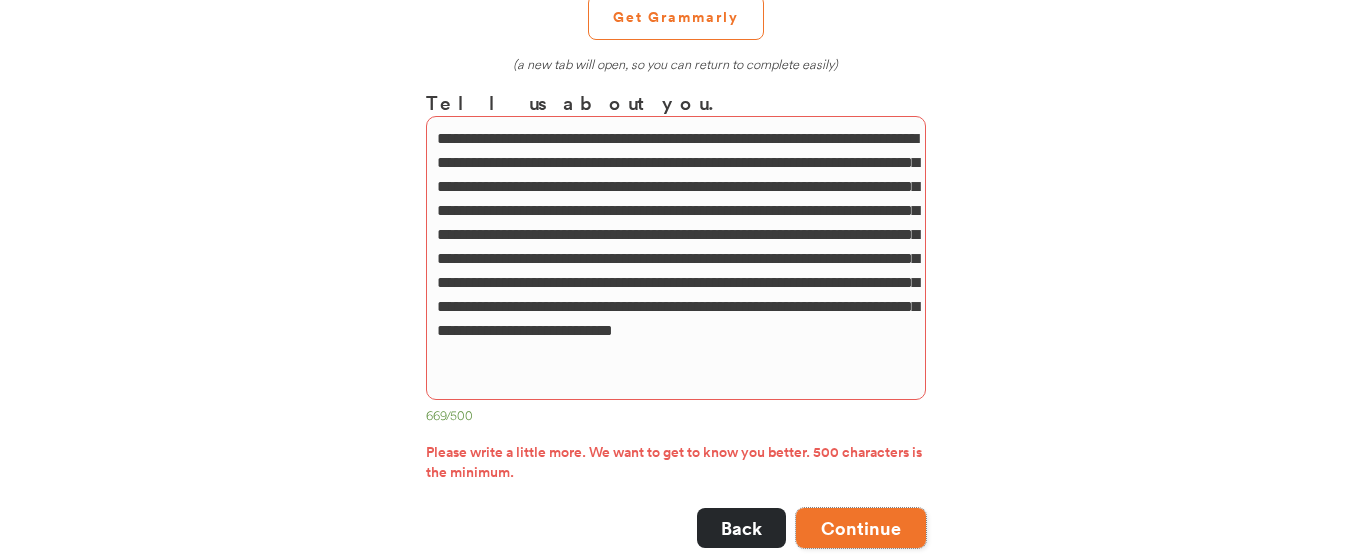 click on "Continue" at bounding box center [861, 528] 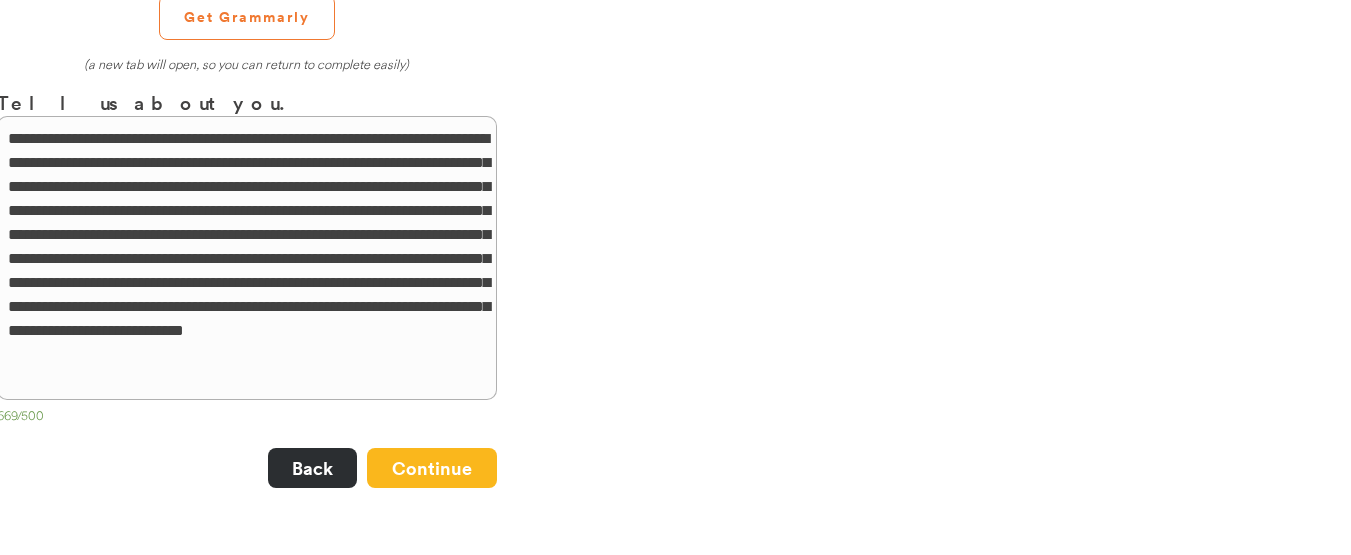 scroll, scrollTop: 0, scrollLeft: 0, axis: both 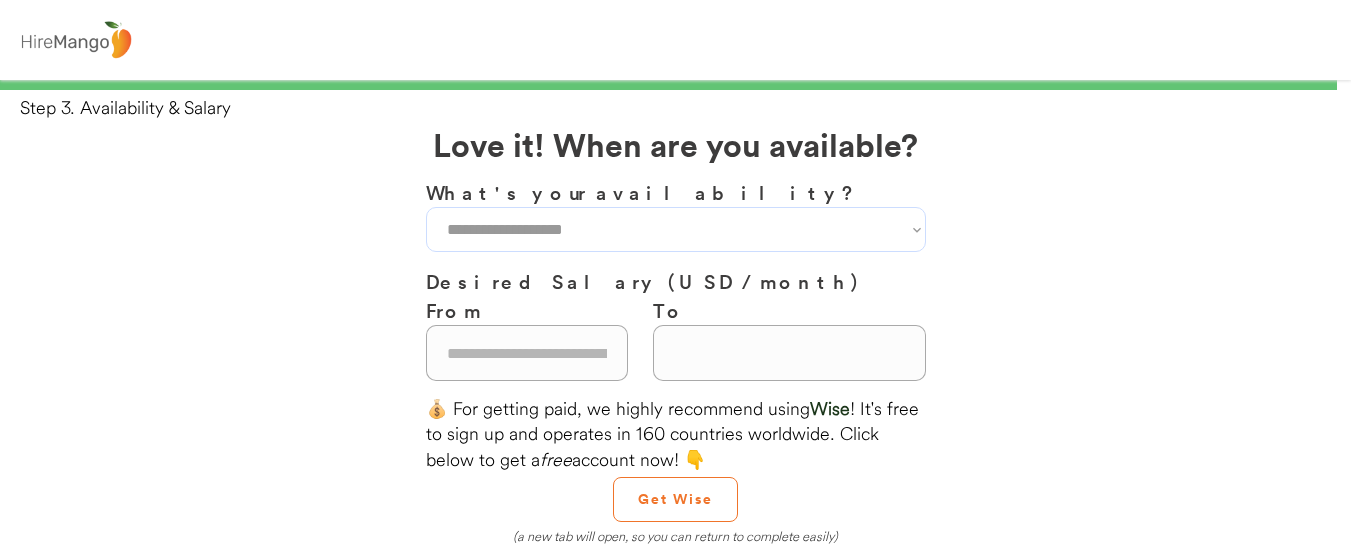 click on "**********" at bounding box center (676, 229) 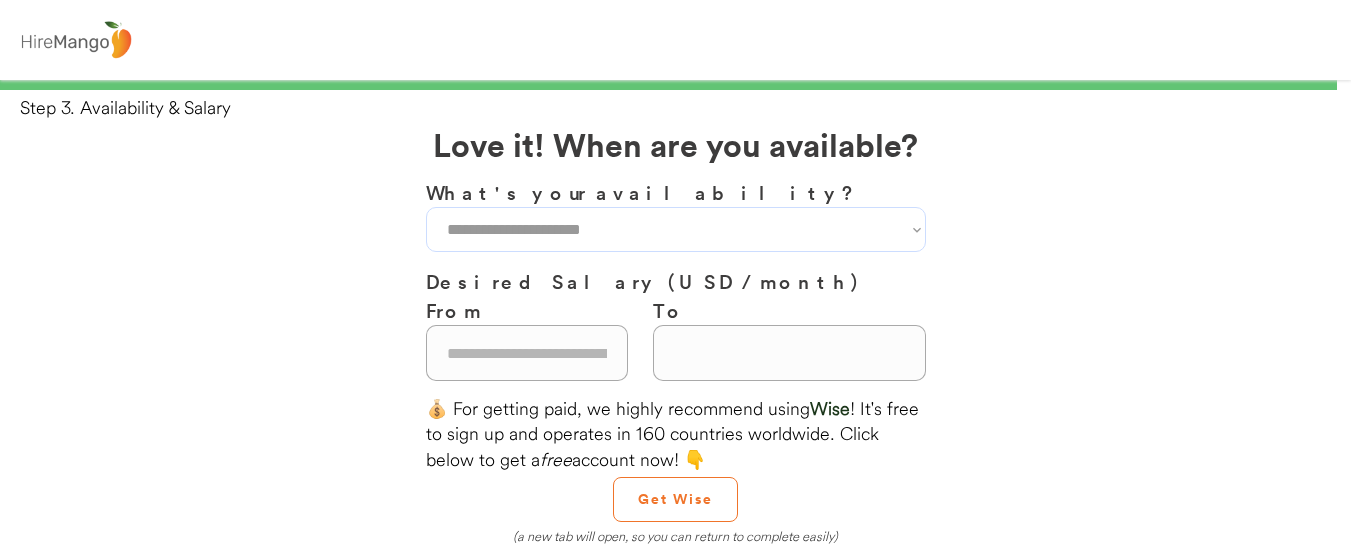 click on "**********" at bounding box center (676, 229) 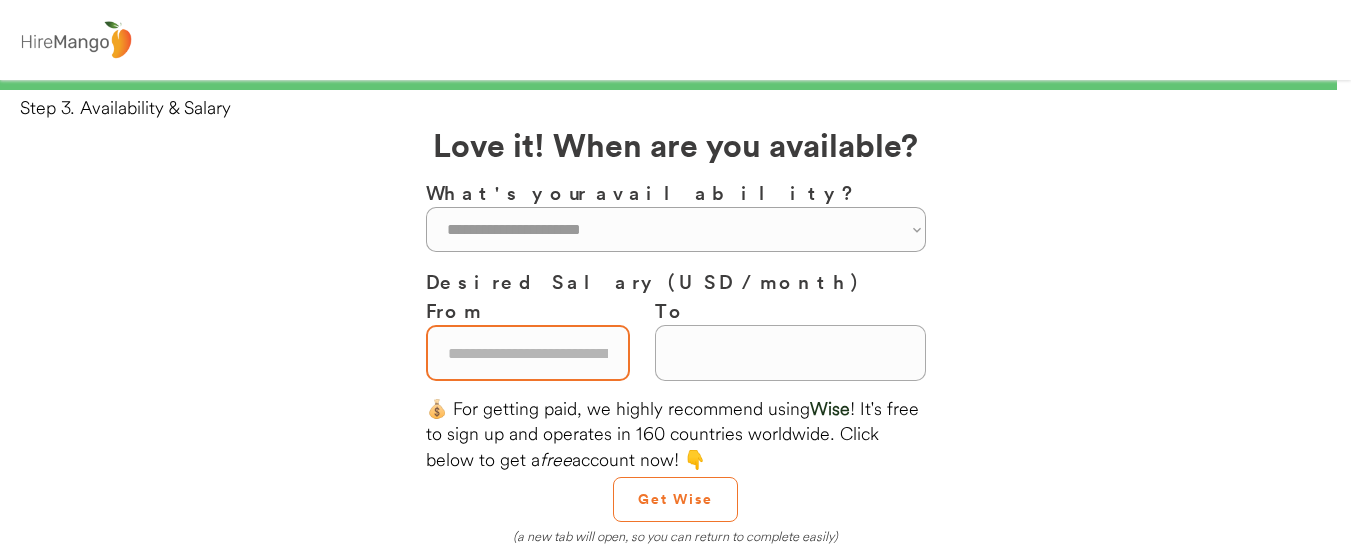 click at bounding box center (528, 353) 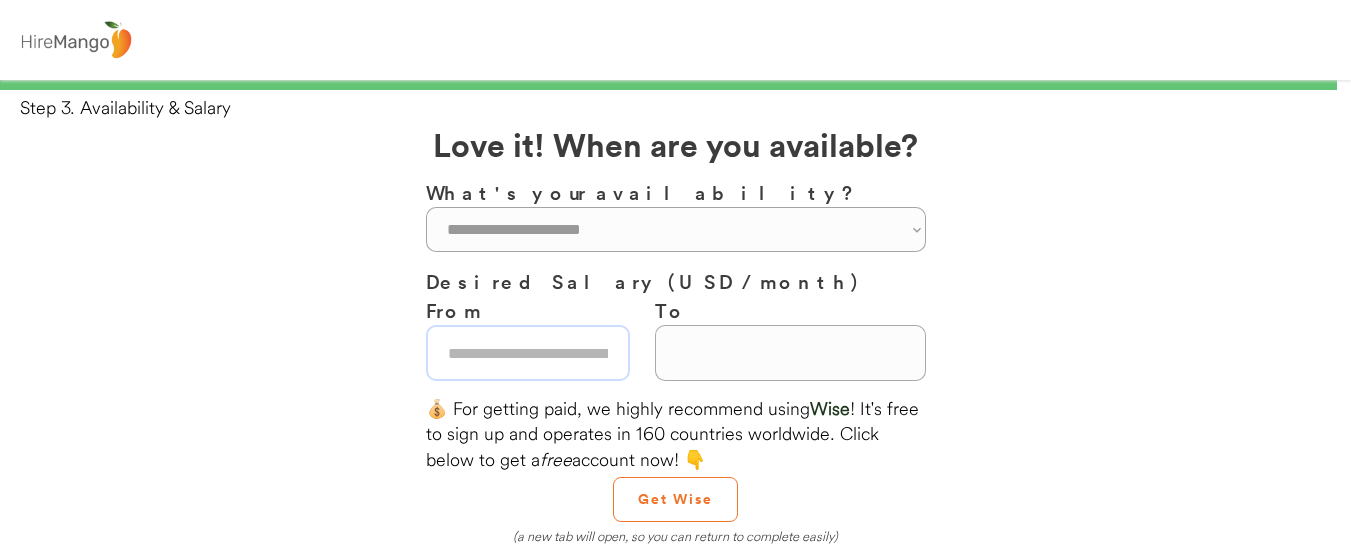click at bounding box center [528, 353] 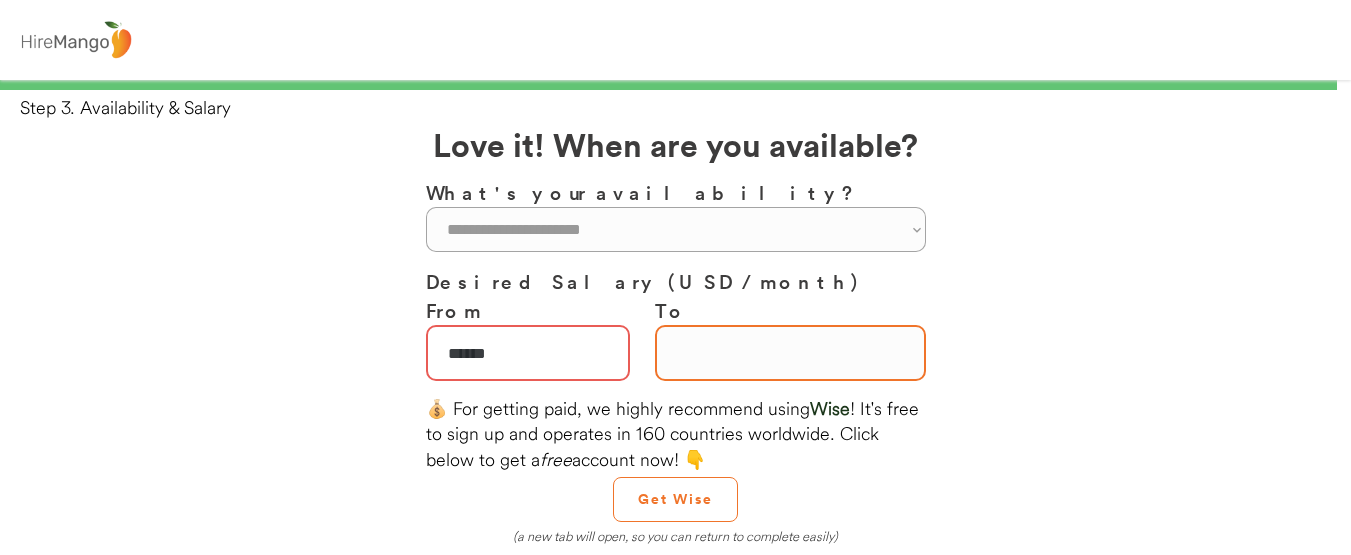 type on "******" 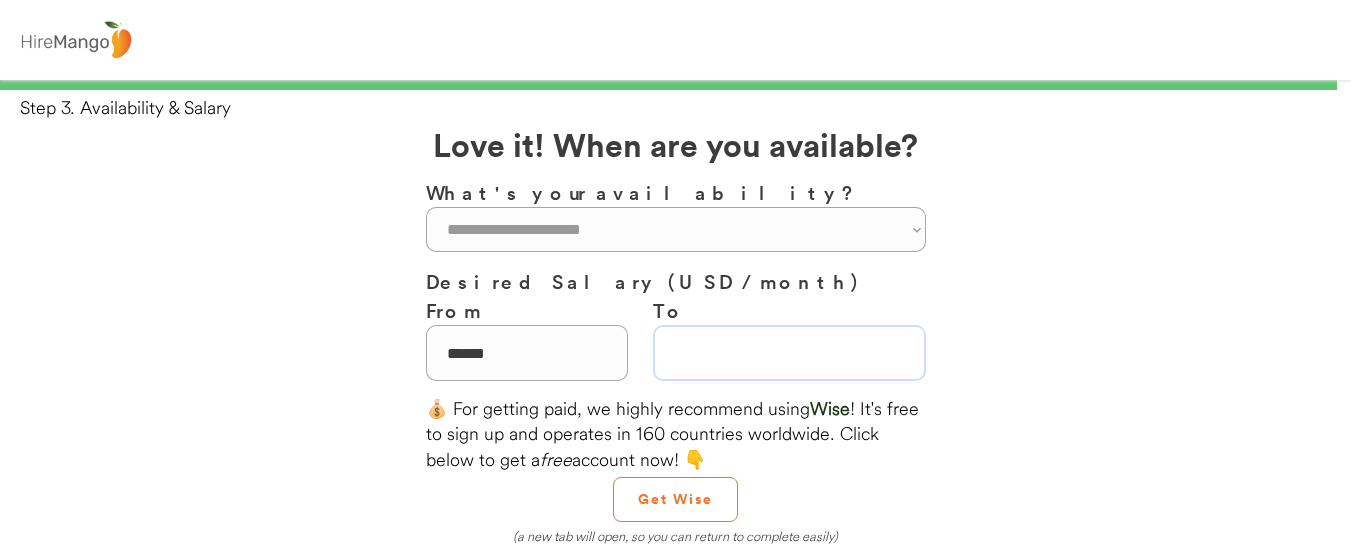 click at bounding box center [789, 353] 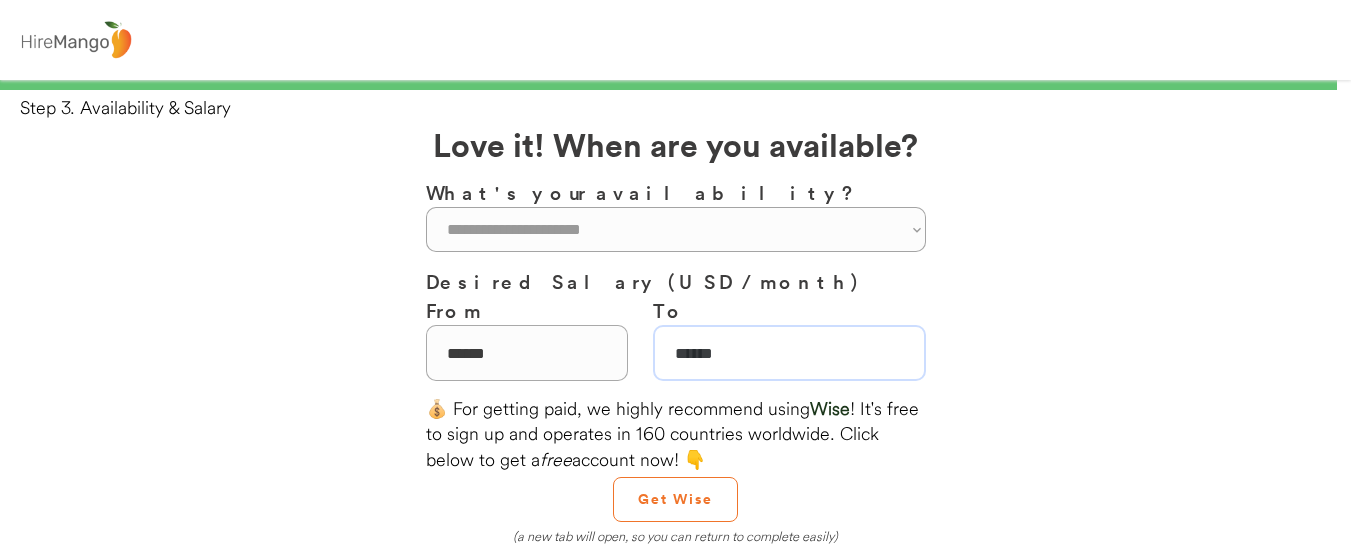 type on "******" 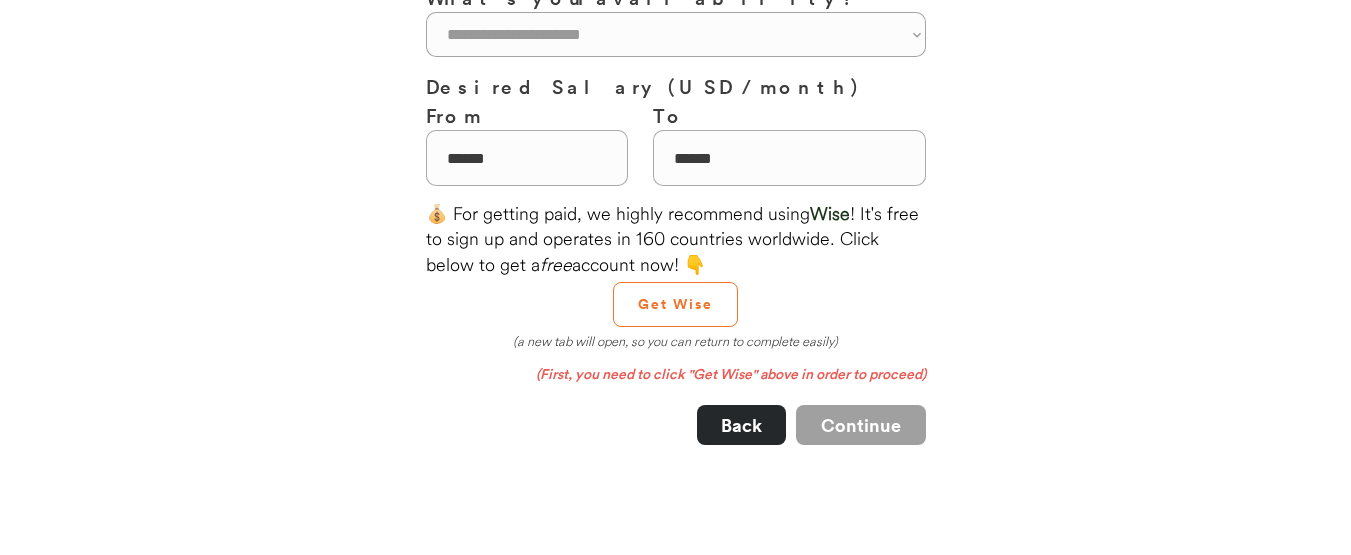 scroll, scrollTop: 197, scrollLeft: 0, axis: vertical 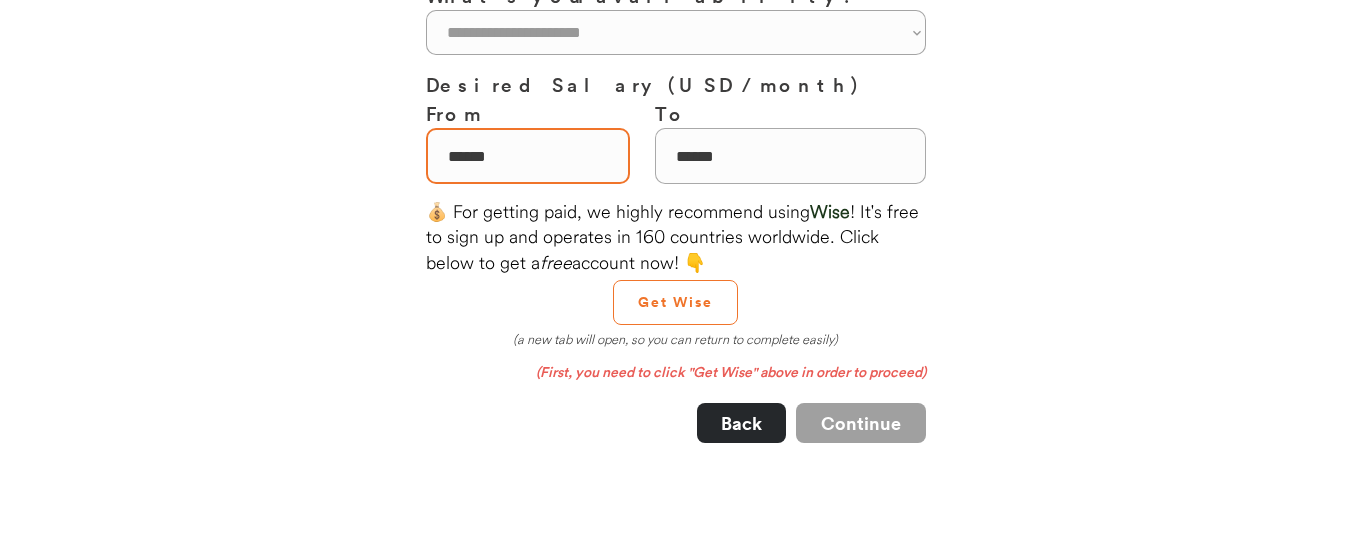 click at bounding box center (528, 156) 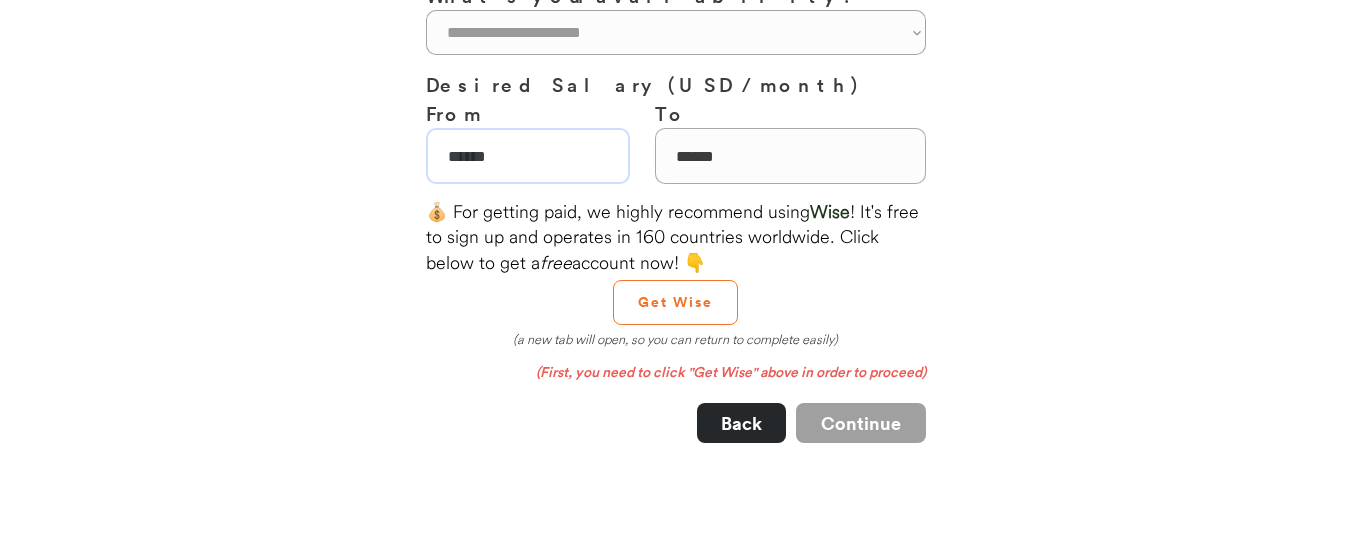 type on "******" 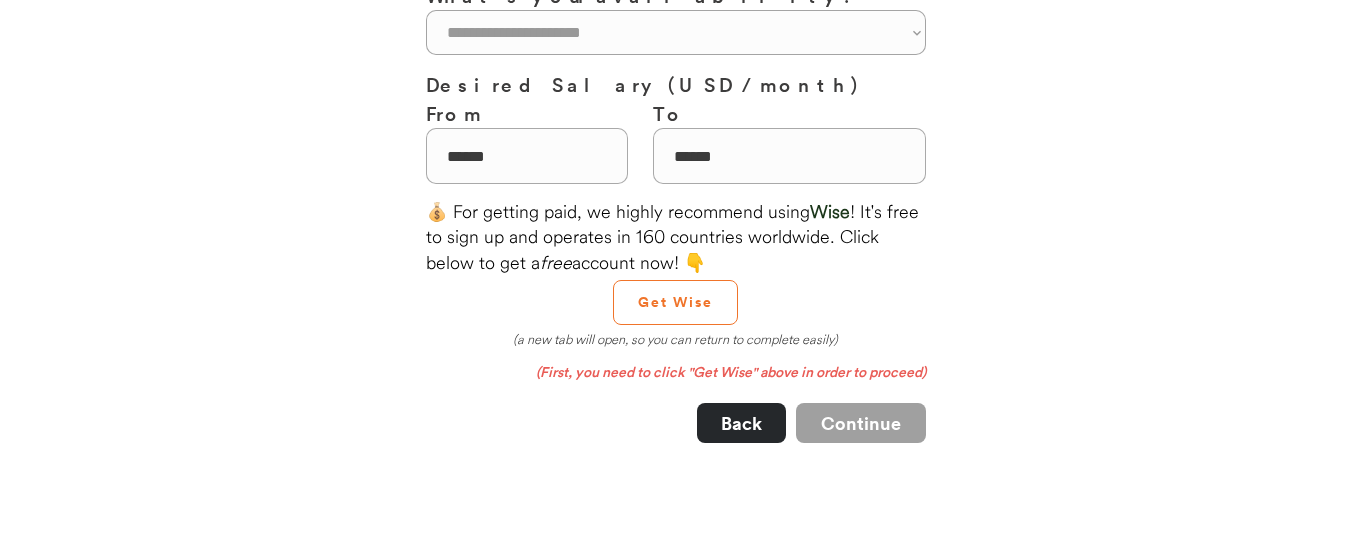 click on "99% 99% Step 3. Availability & Salary Welcome [FIRST]!
Here's how this works. 1. Start creating your profile here. 2. Follow the "Next Steps" to fully complete it. 3. Submit your profile for review. Which country are you working from? [REDACTED] Which city are you working from? Select up to two job categories you are most interested in. [REDACTED] +" at bounding box center [675, 346] 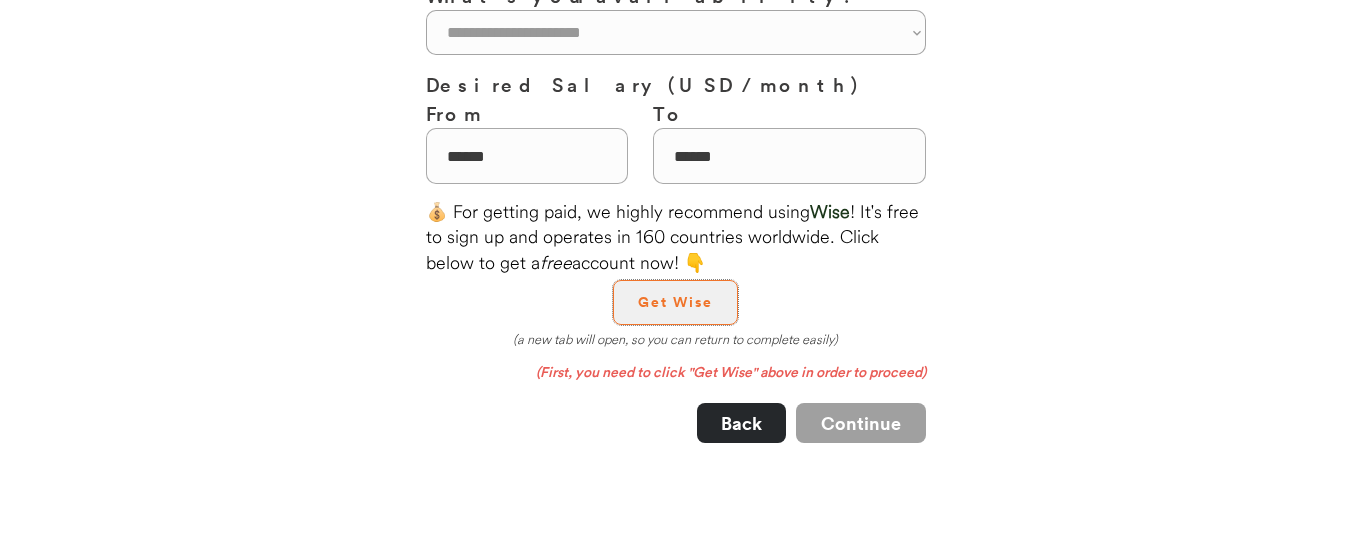 click on "Get Wise" at bounding box center [675, 302] 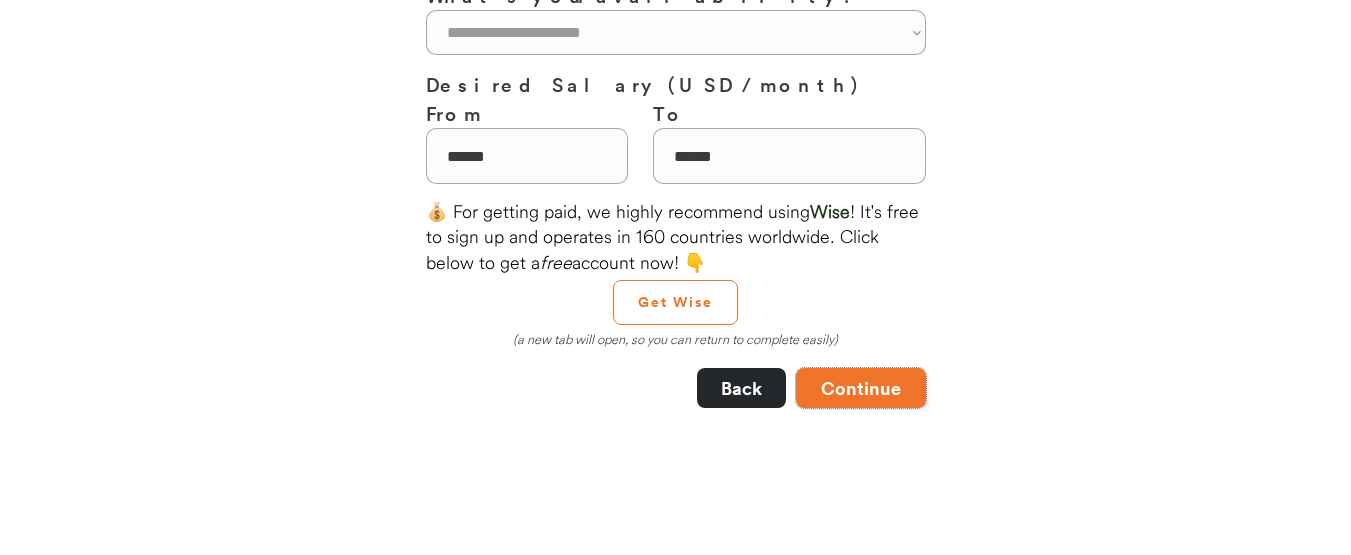 click on "Continue" at bounding box center (861, 388) 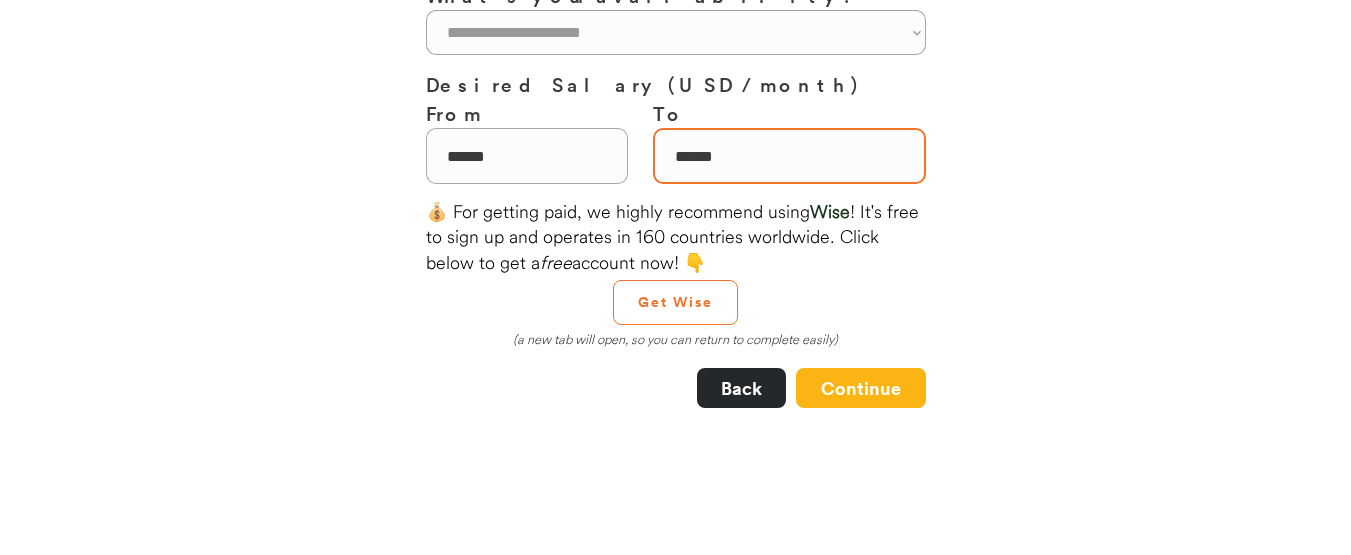 scroll, scrollTop: 0, scrollLeft: 0, axis: both 